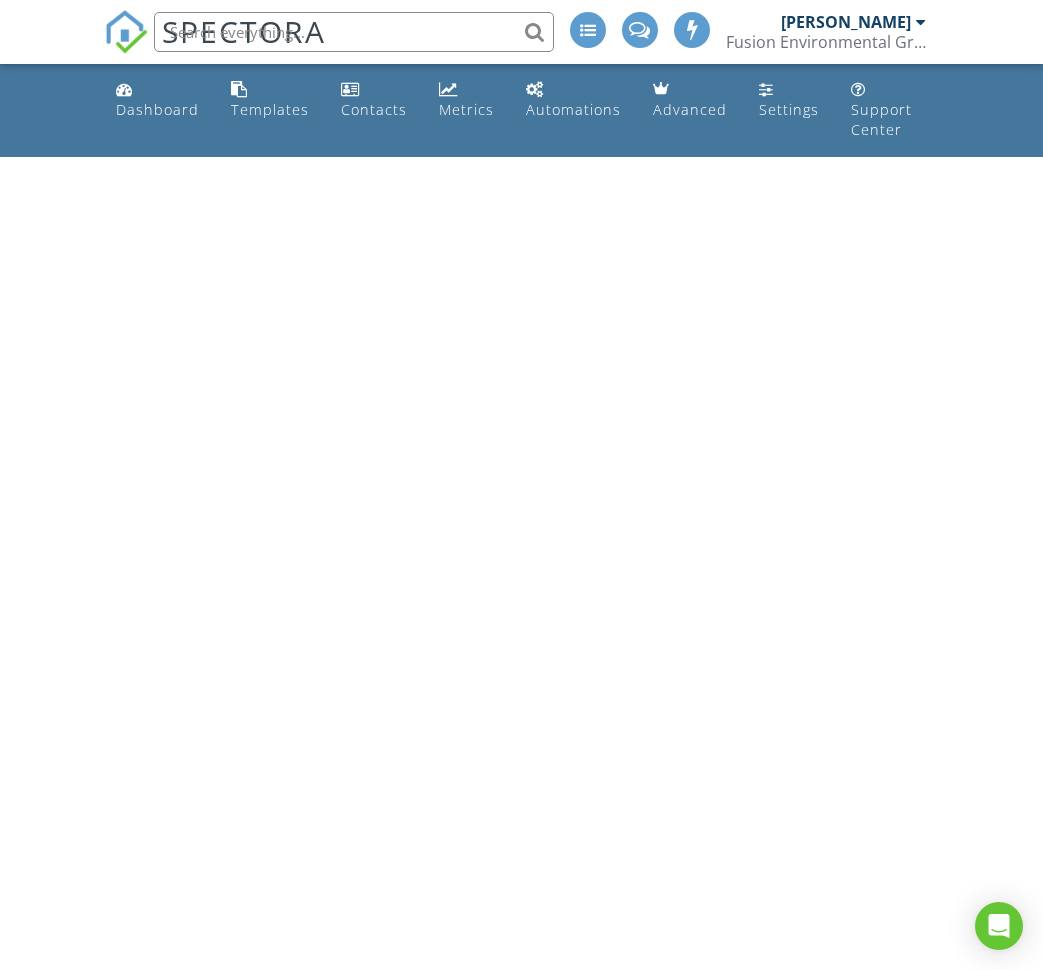 scroll, scrollTop: 0, scrollLeft: 0, axis: both 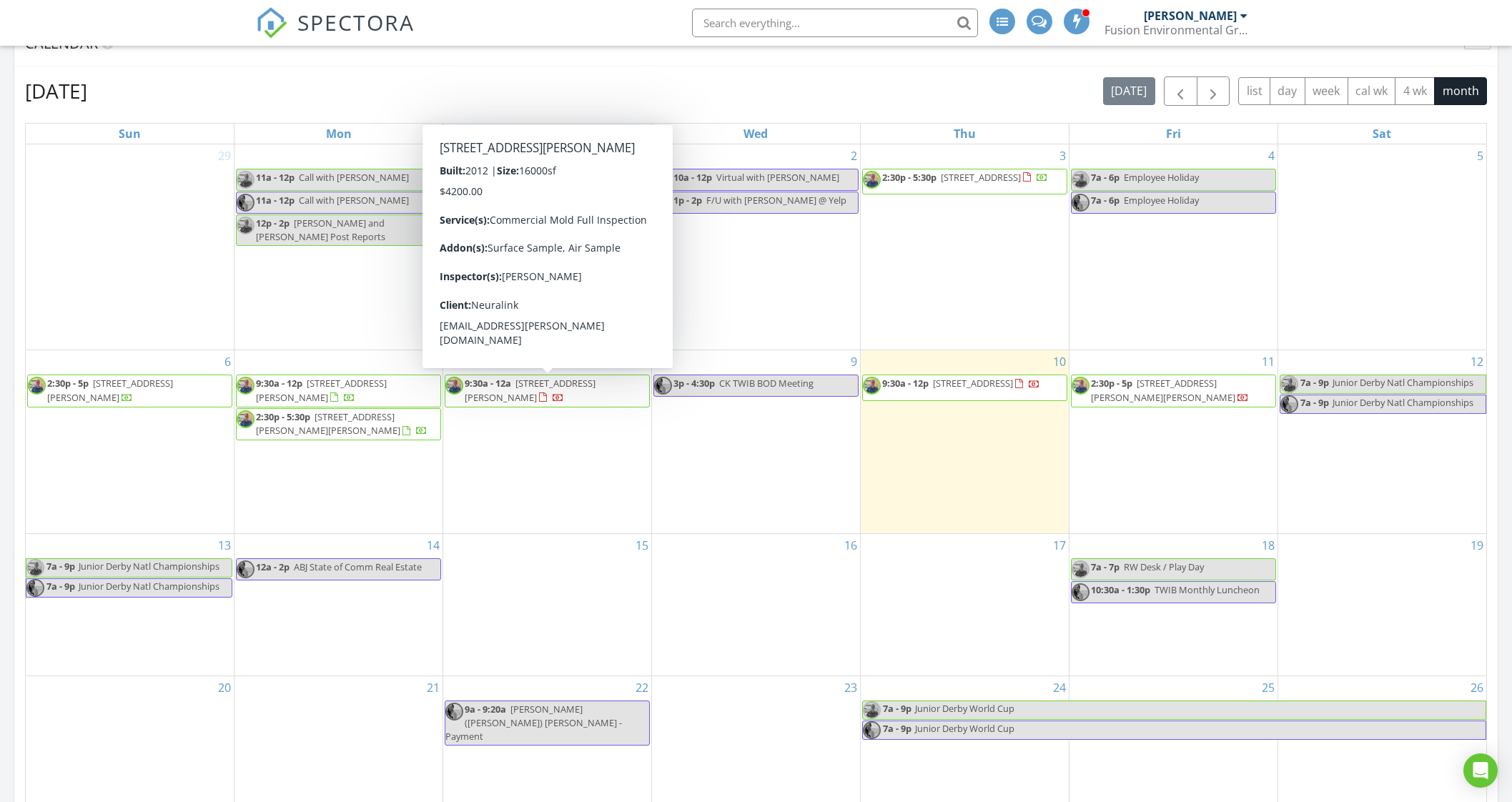 click on "[STREET_ADDRESS][PERSON_NAME]" at bounding box center [530, 390] 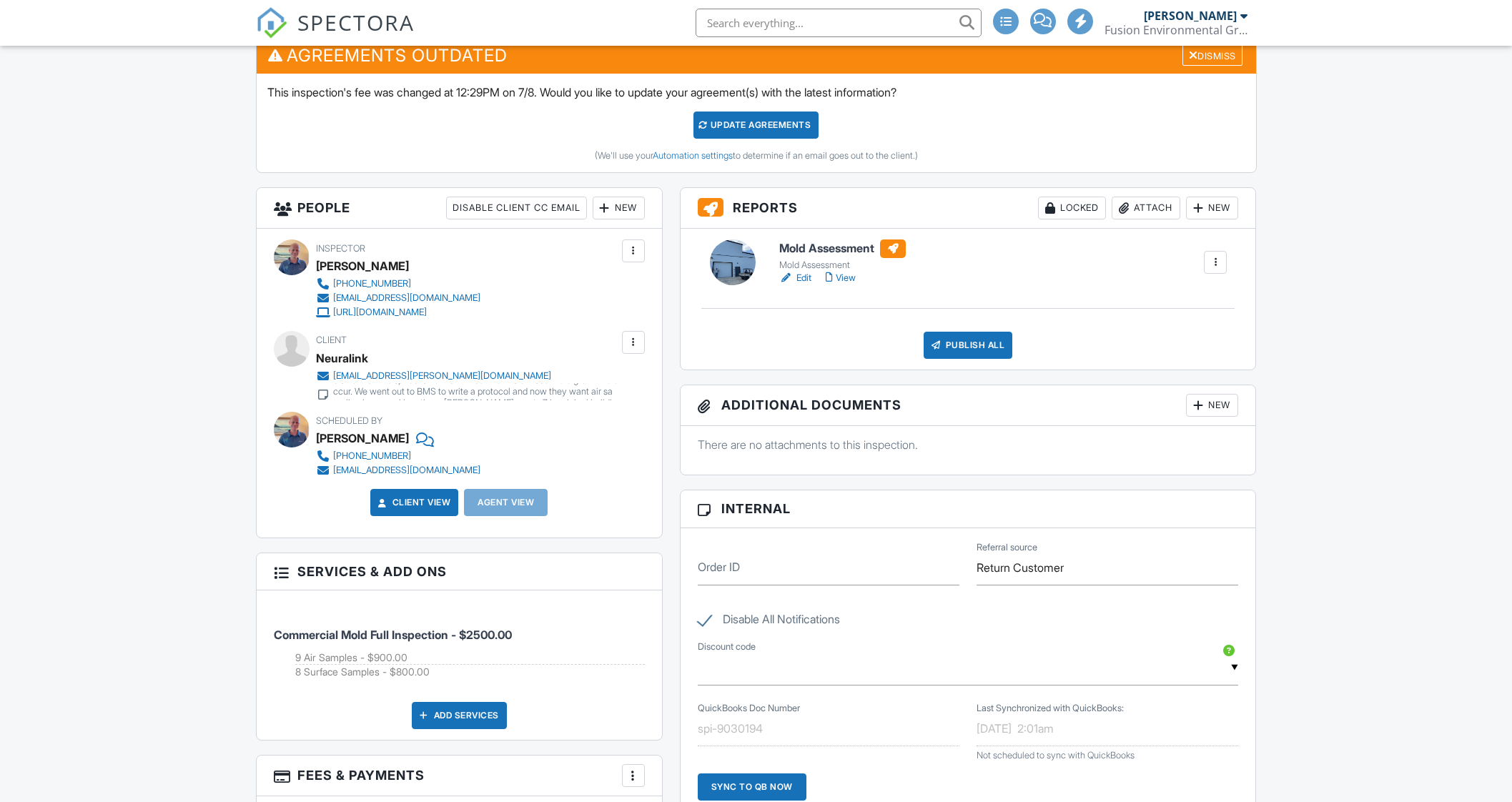scroll, scrollTop: 804, scrollLeft: 0, axis: vertical 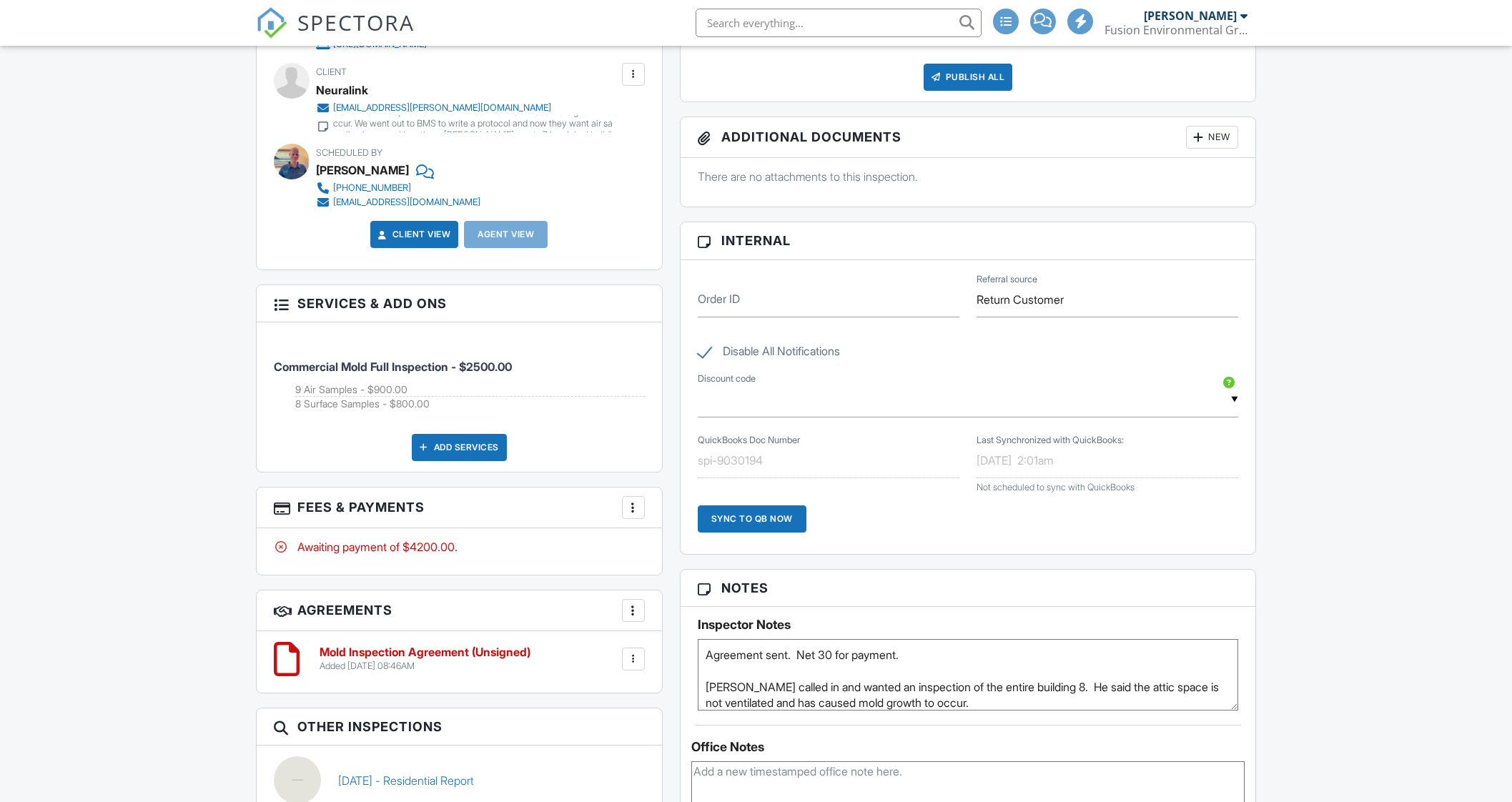 click on "Add Services" at bounding box center [459, 447] 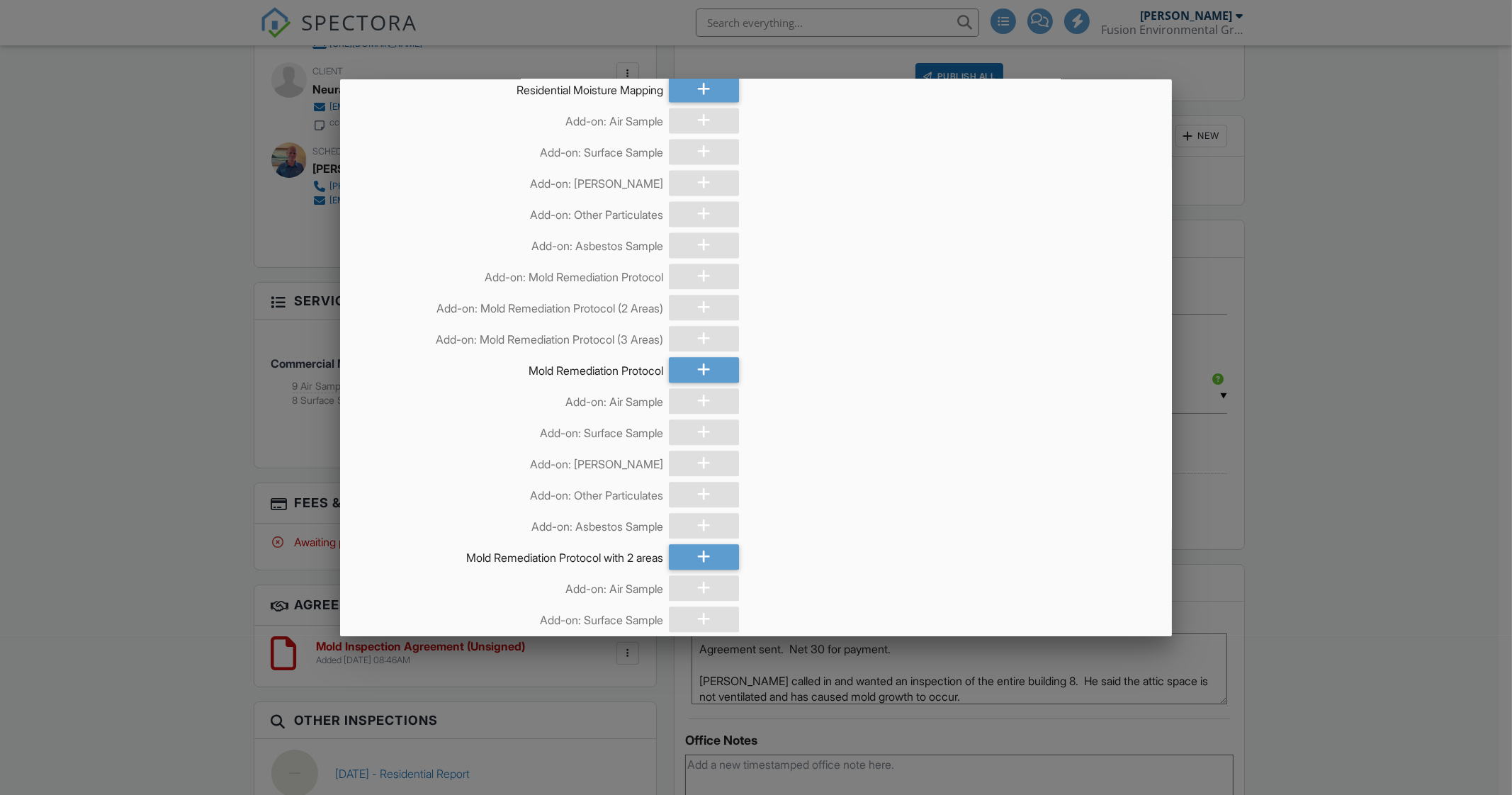 scroll, scrollTop: 5579, scrollLeft: 0, axis: vertical 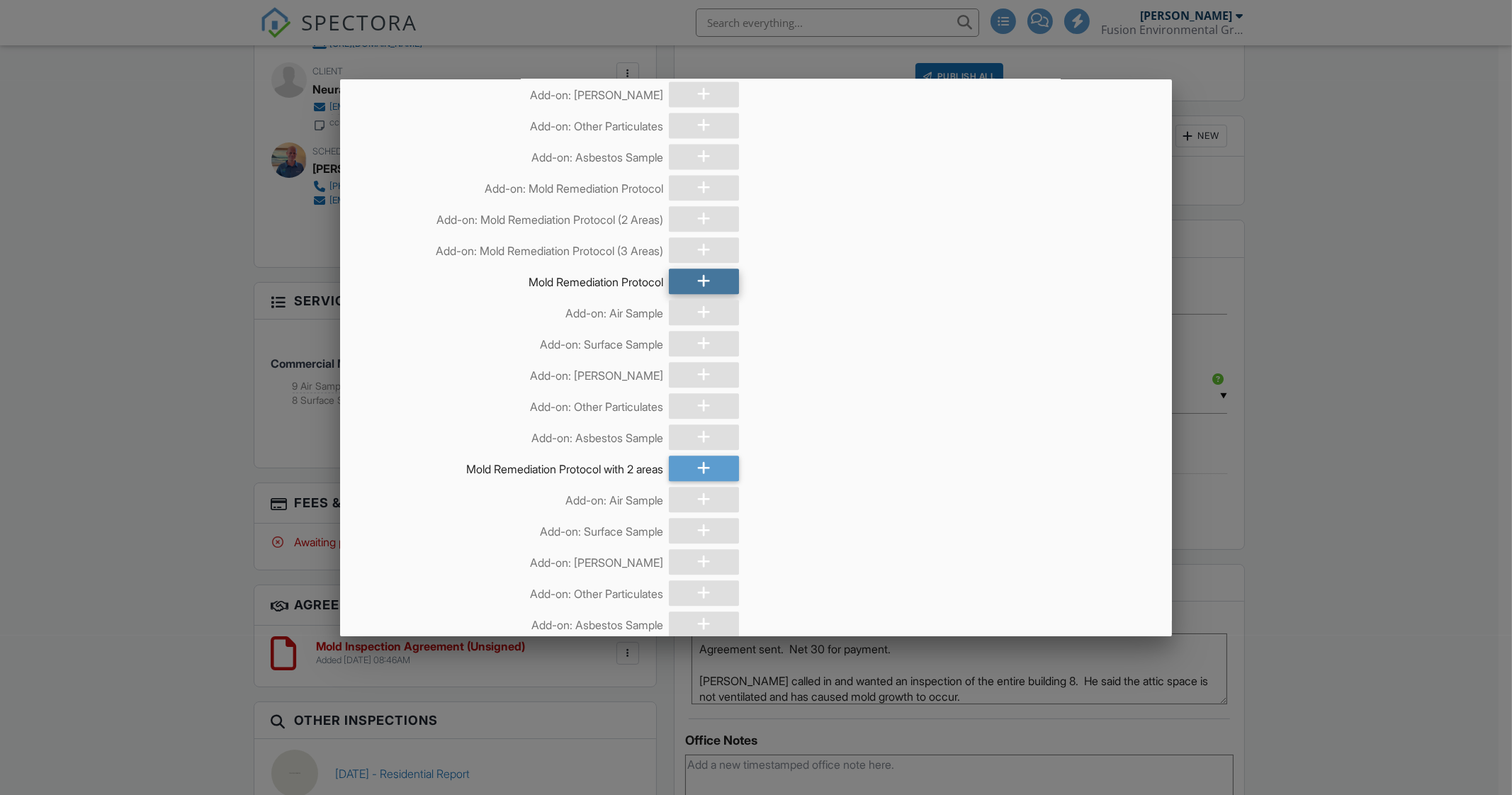 click at bounding box center [704, 281] 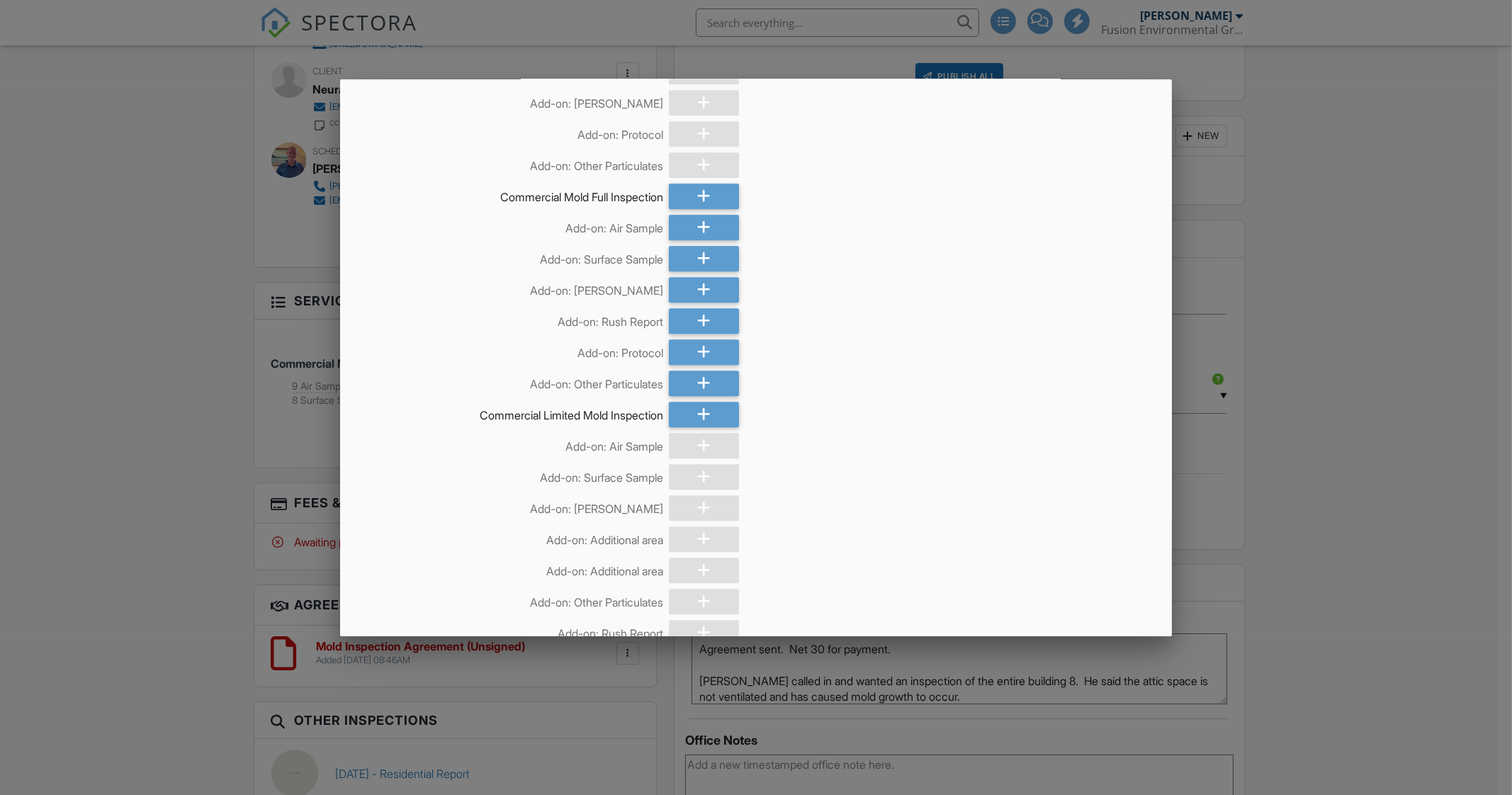 scroll, scrollTop: 7883, scrollLeft: 0, axis: vertical 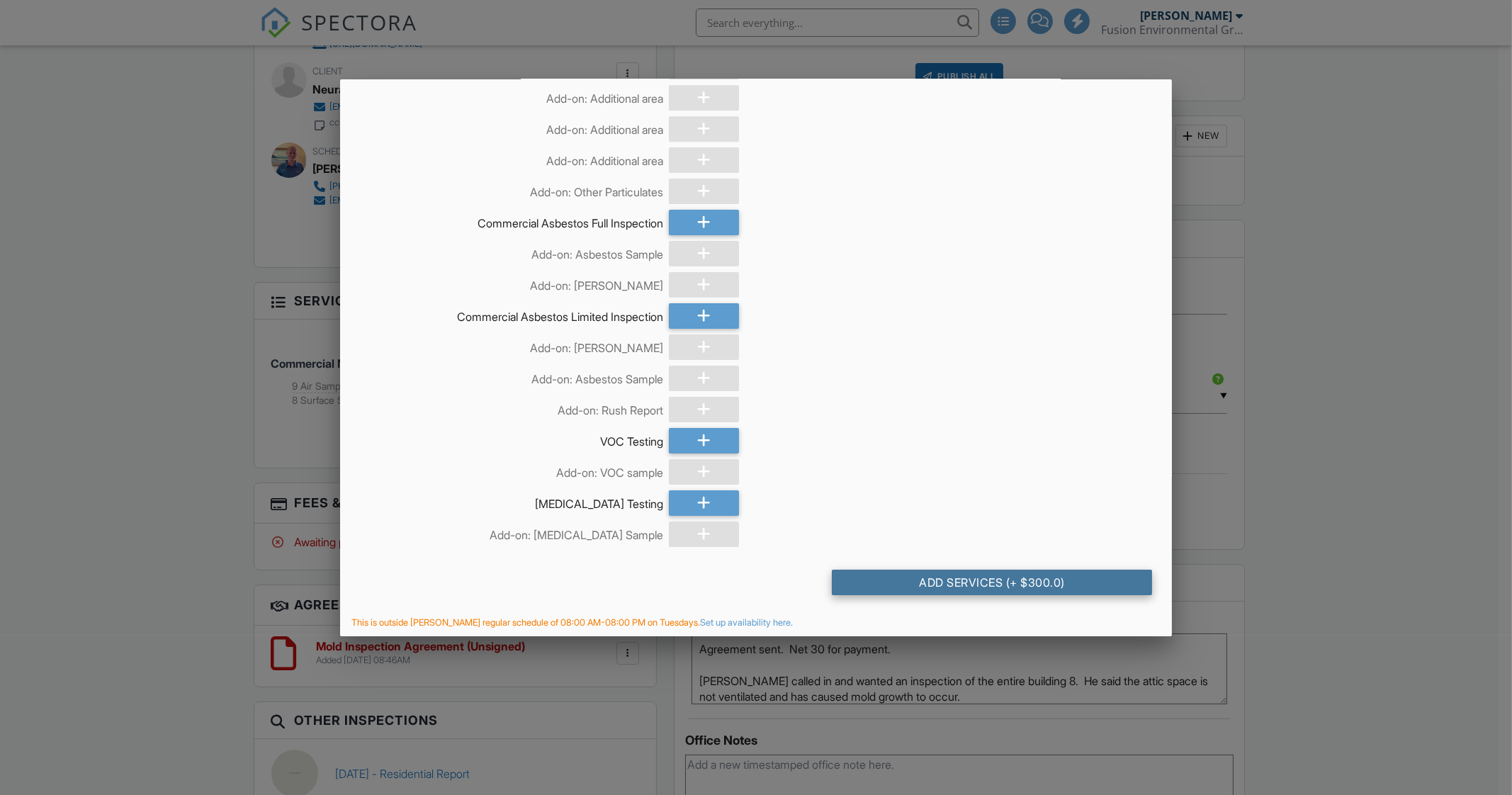 click on "Add Services
(+ $300.0)" at bounding box center (992, 582) 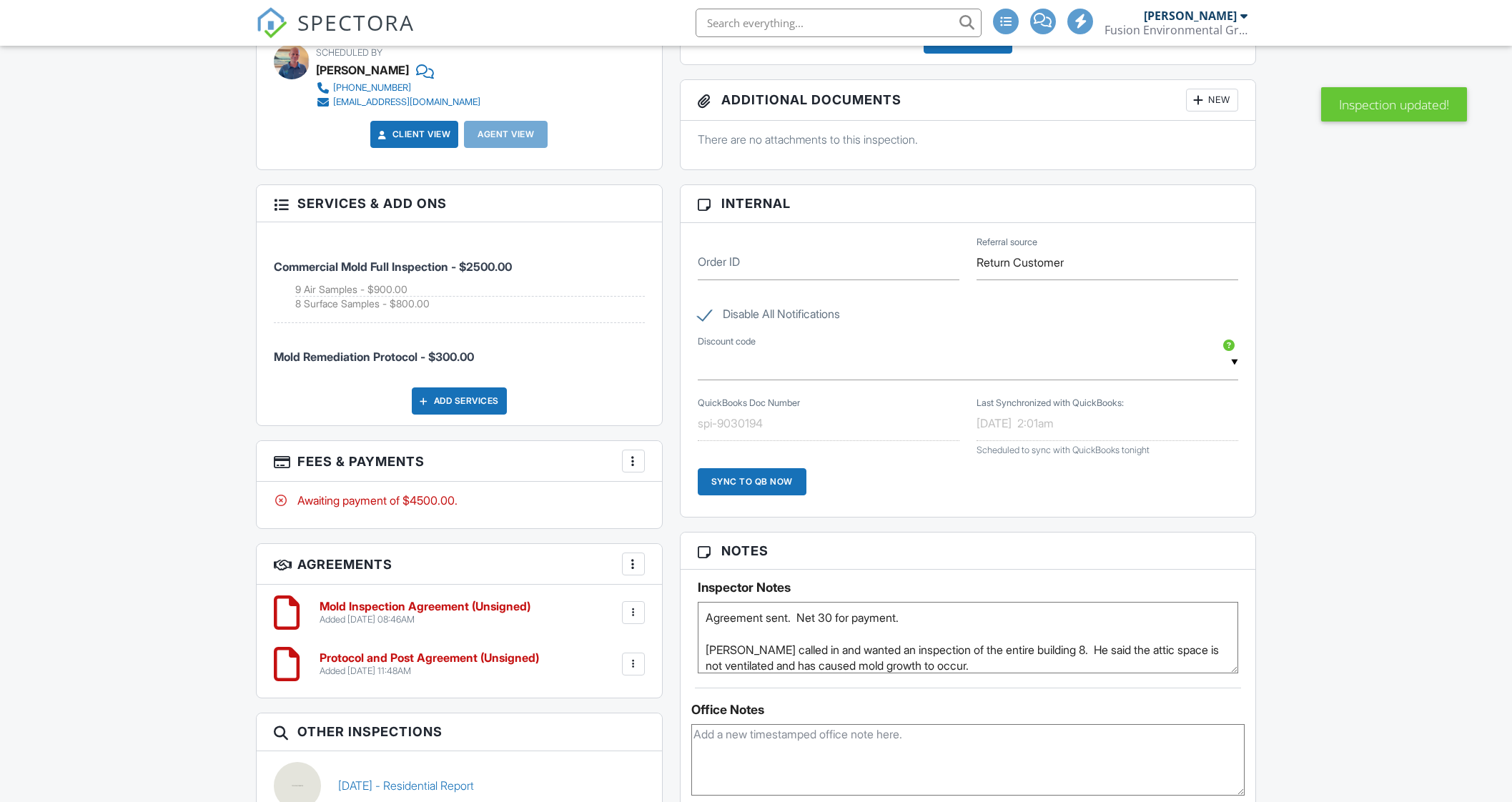 scroll, scrollTop: 983, scrollLeft: 0, axis: vertical 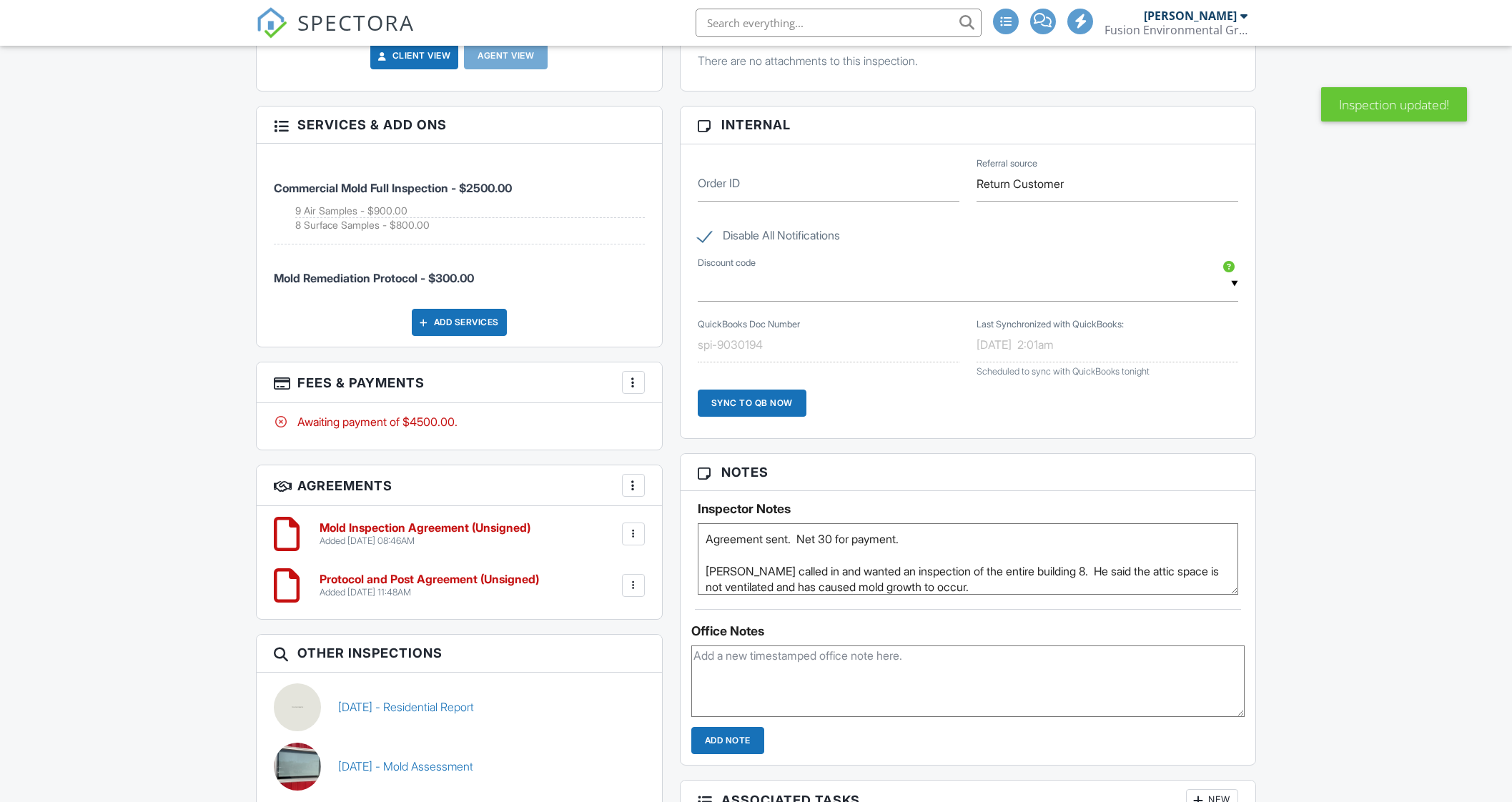 click at bounding box center [633, 382] 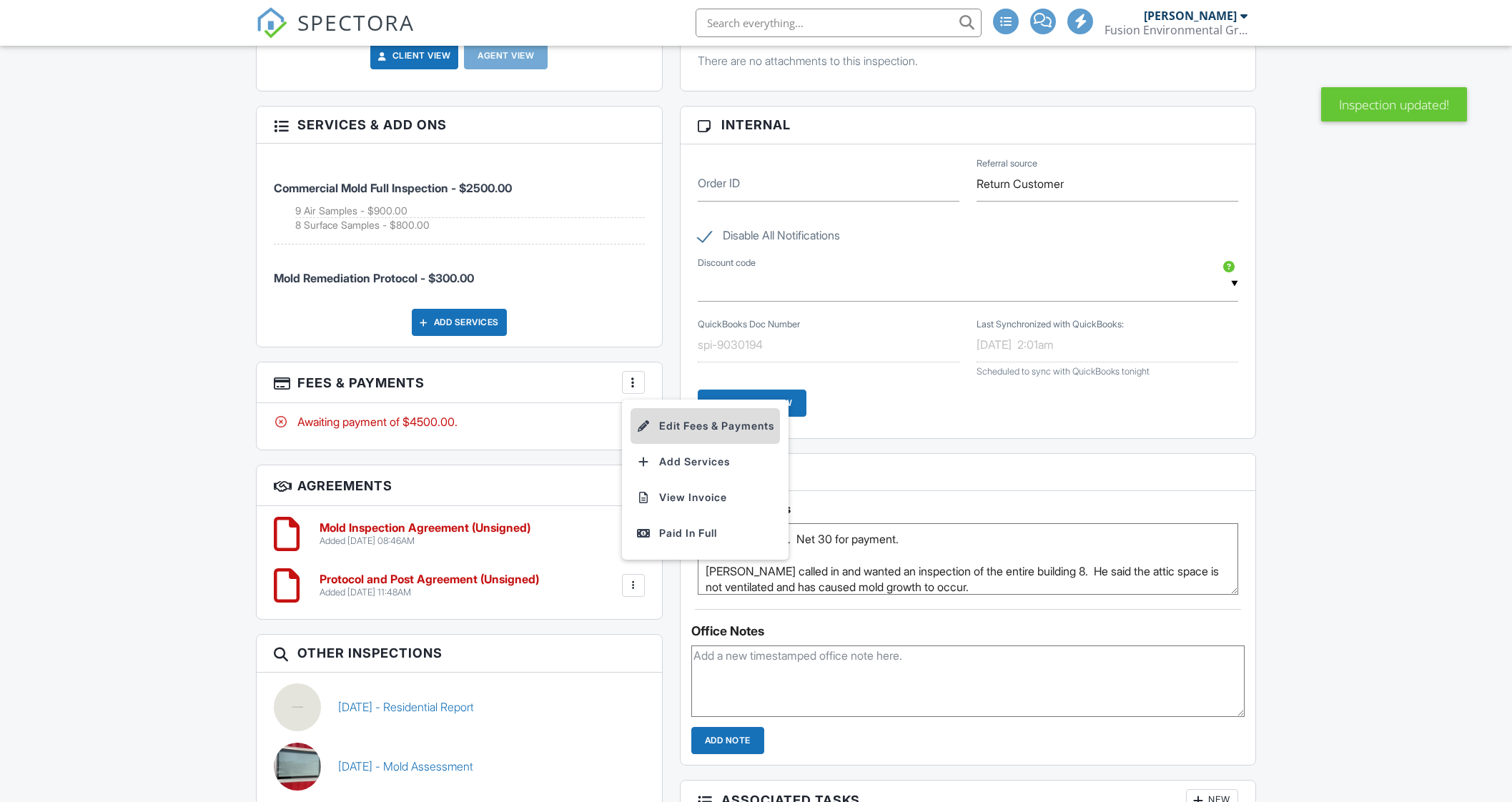 click on "Edit Fees & Payments" at bounding box center [705, 426] 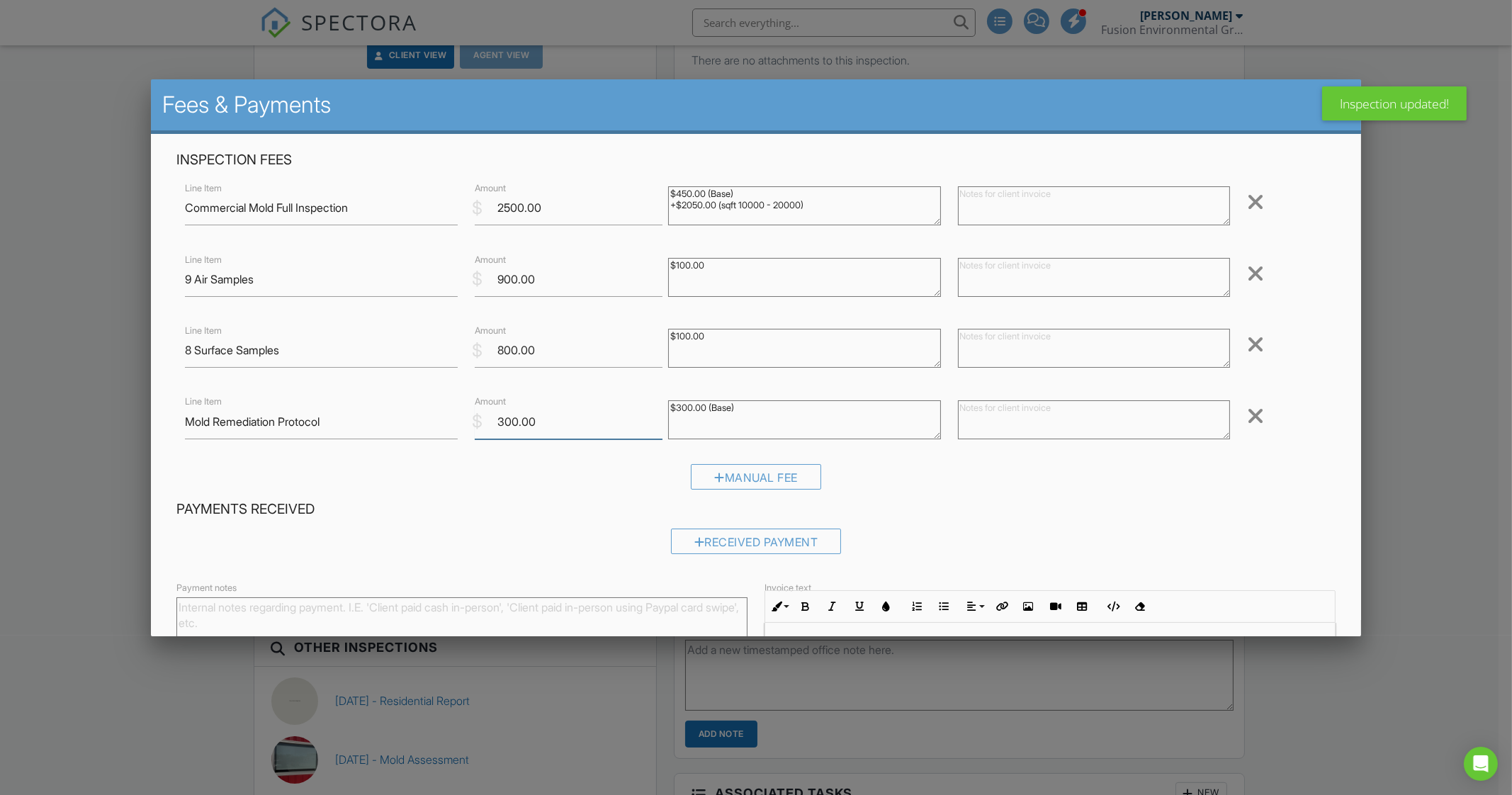 click on "300.00" at bounding box center (568, 422) 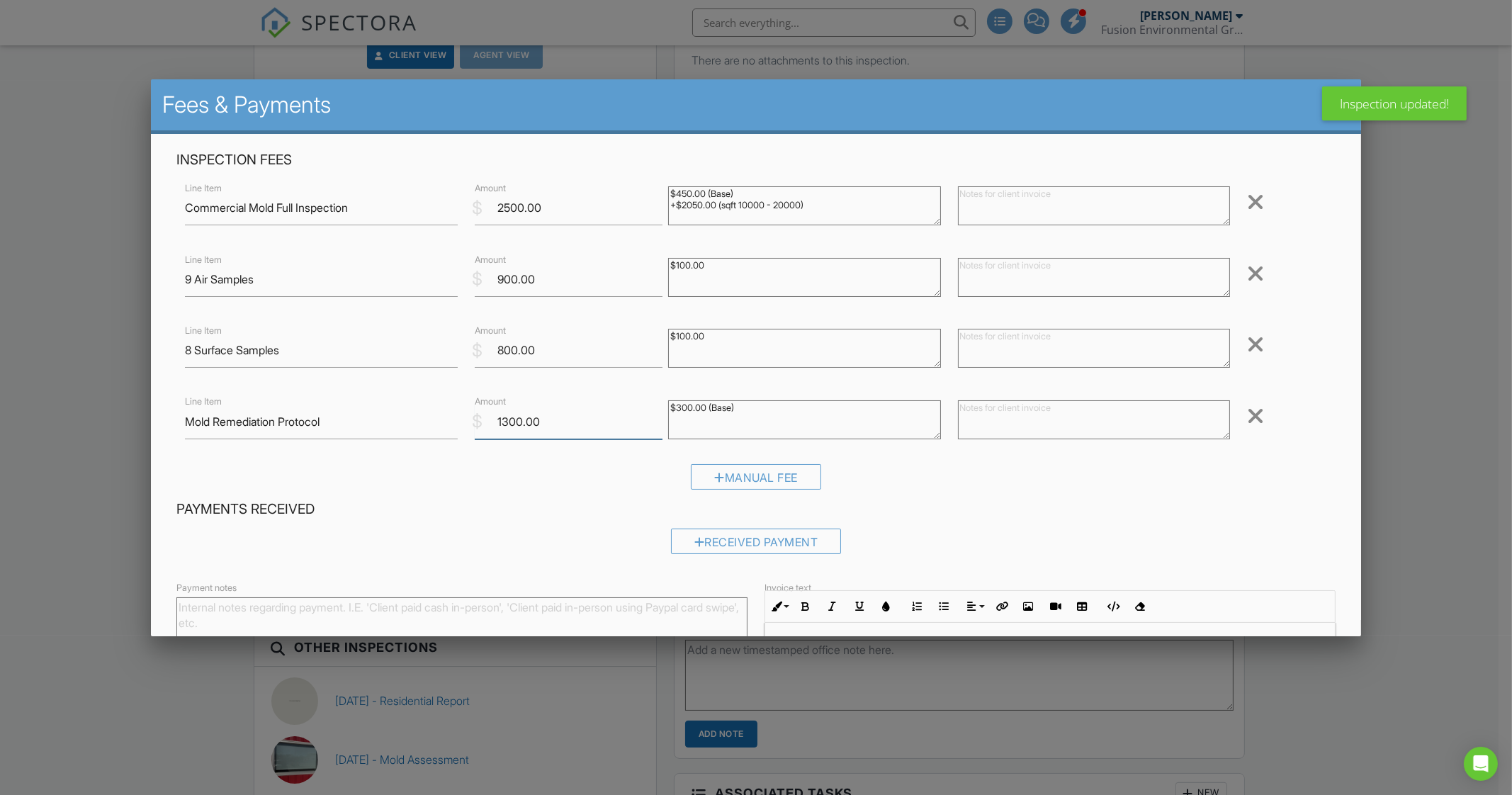 type on "1300.00" 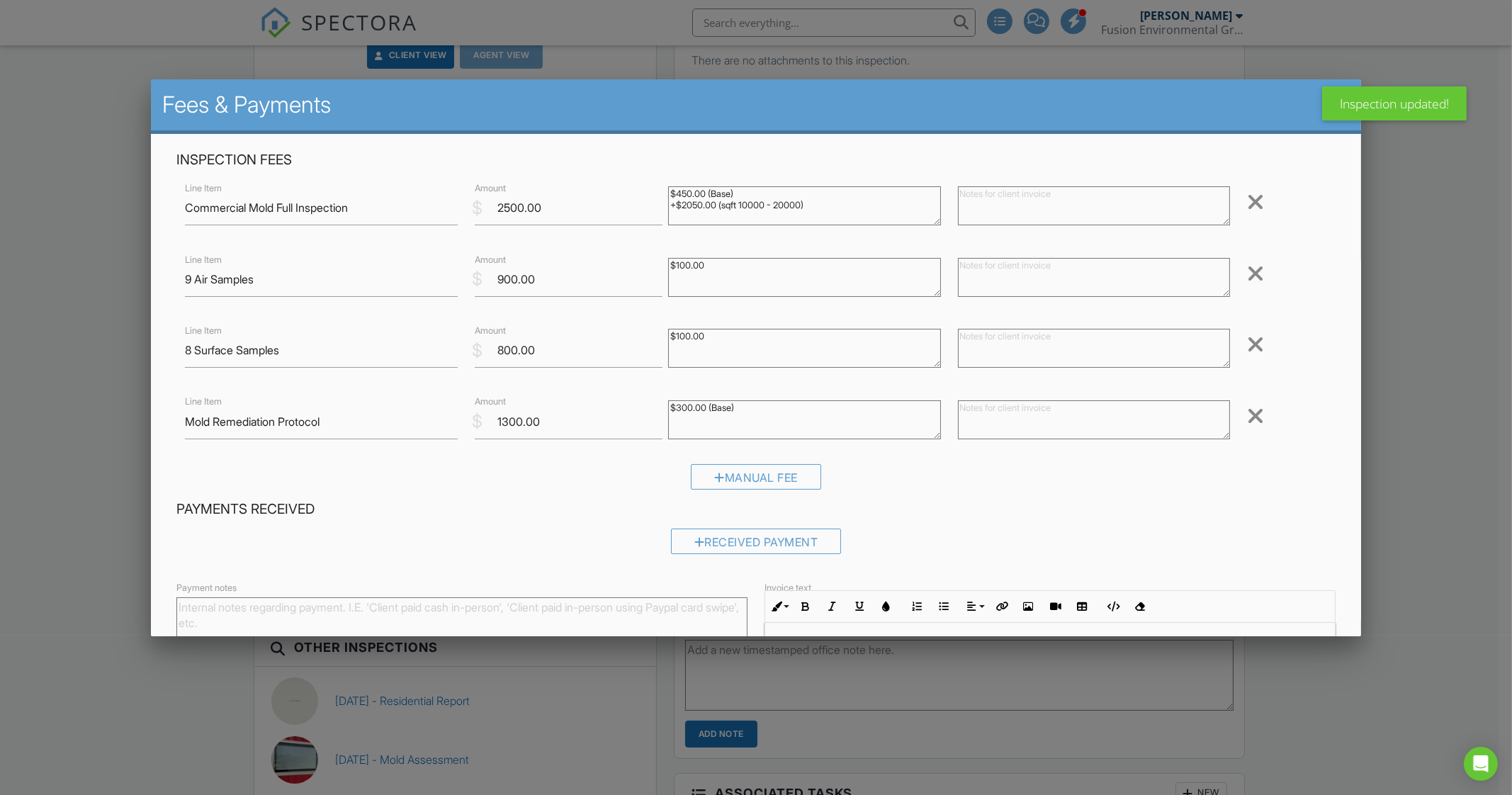 click on "$300.00 (Base)" at bounding box center (804, 419) 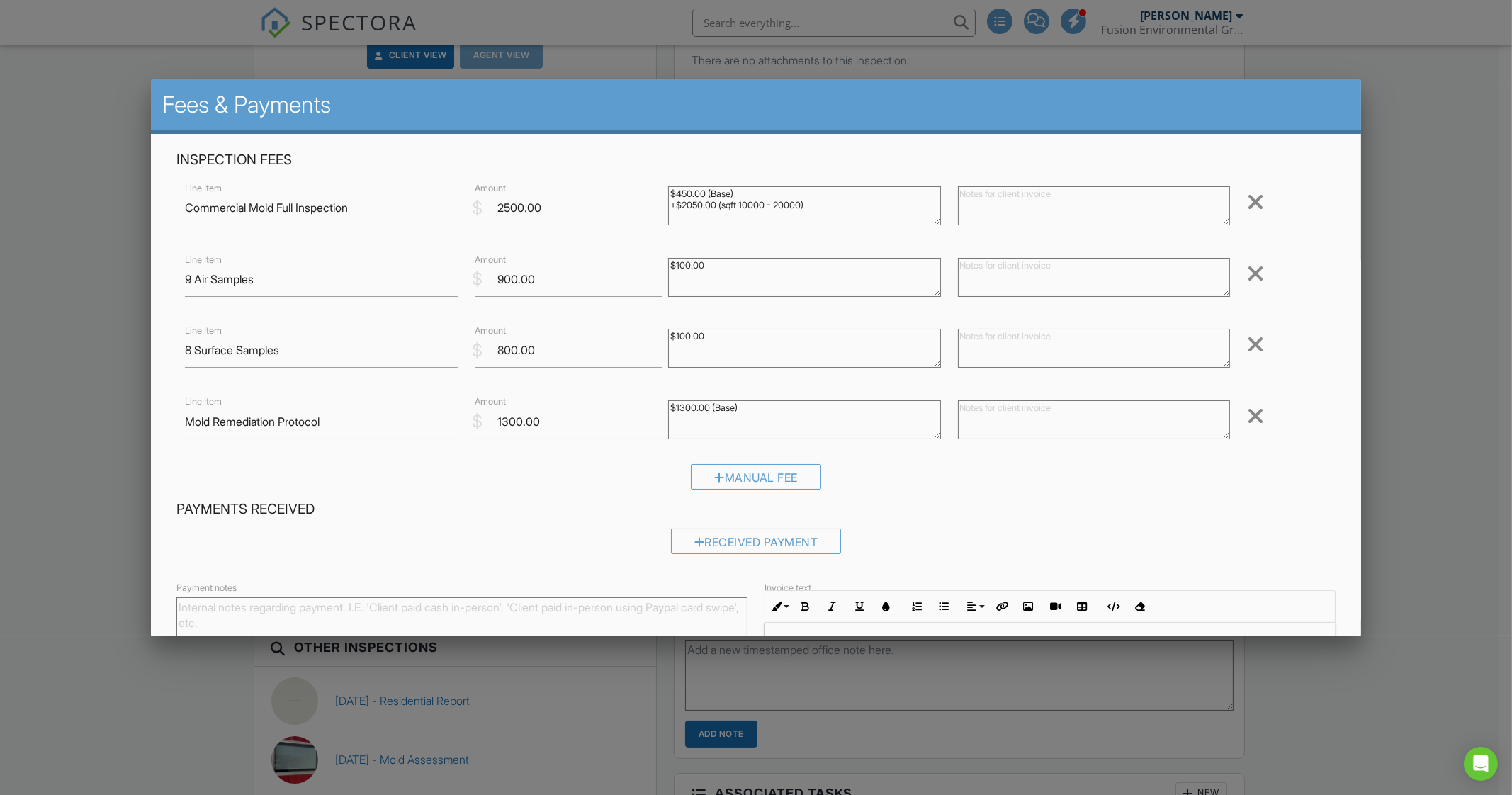scroll, scrollTop: 160, scrollLeft: 0, axis: vertical 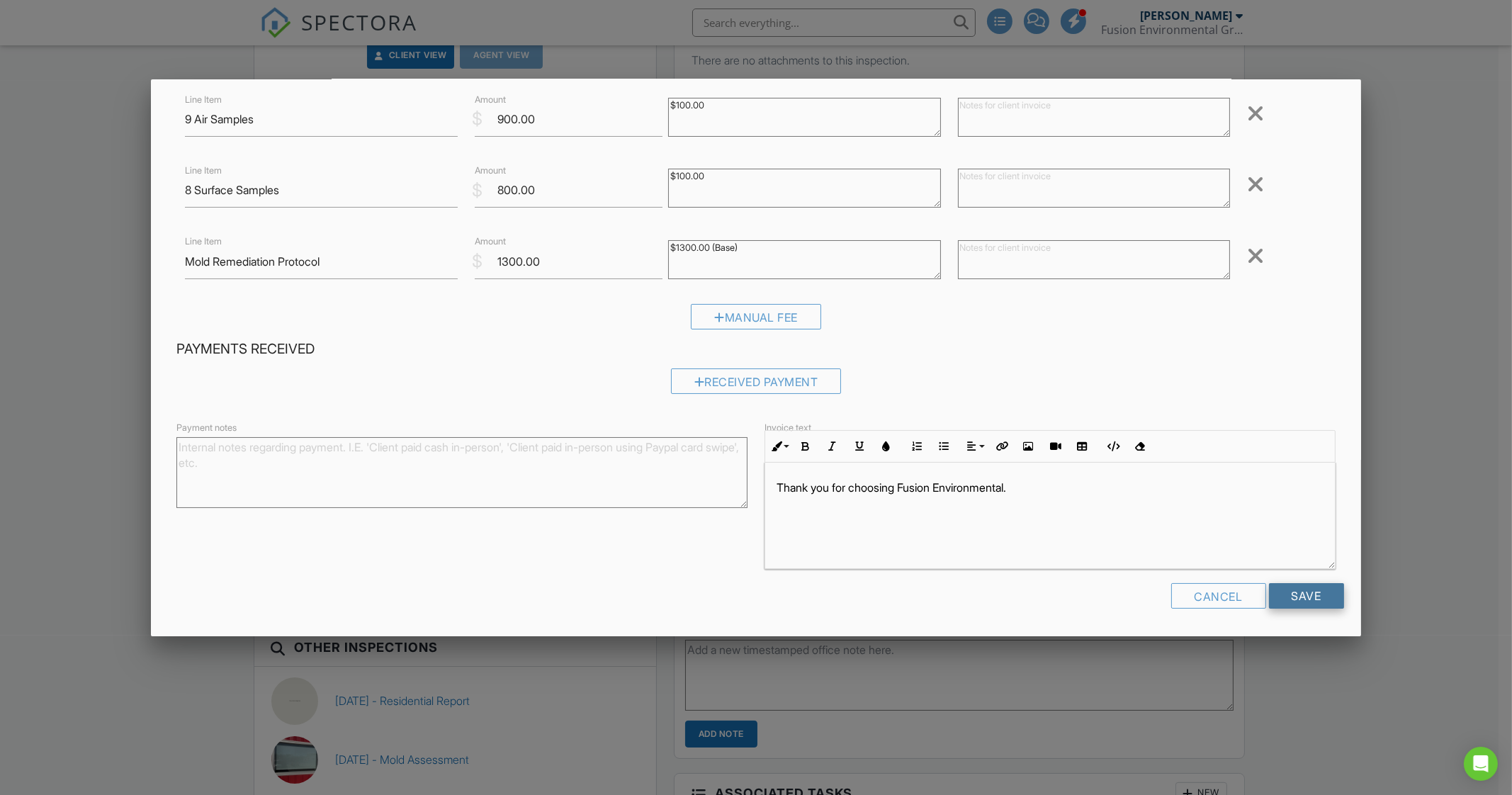 type on "$1300.00 (Base)" 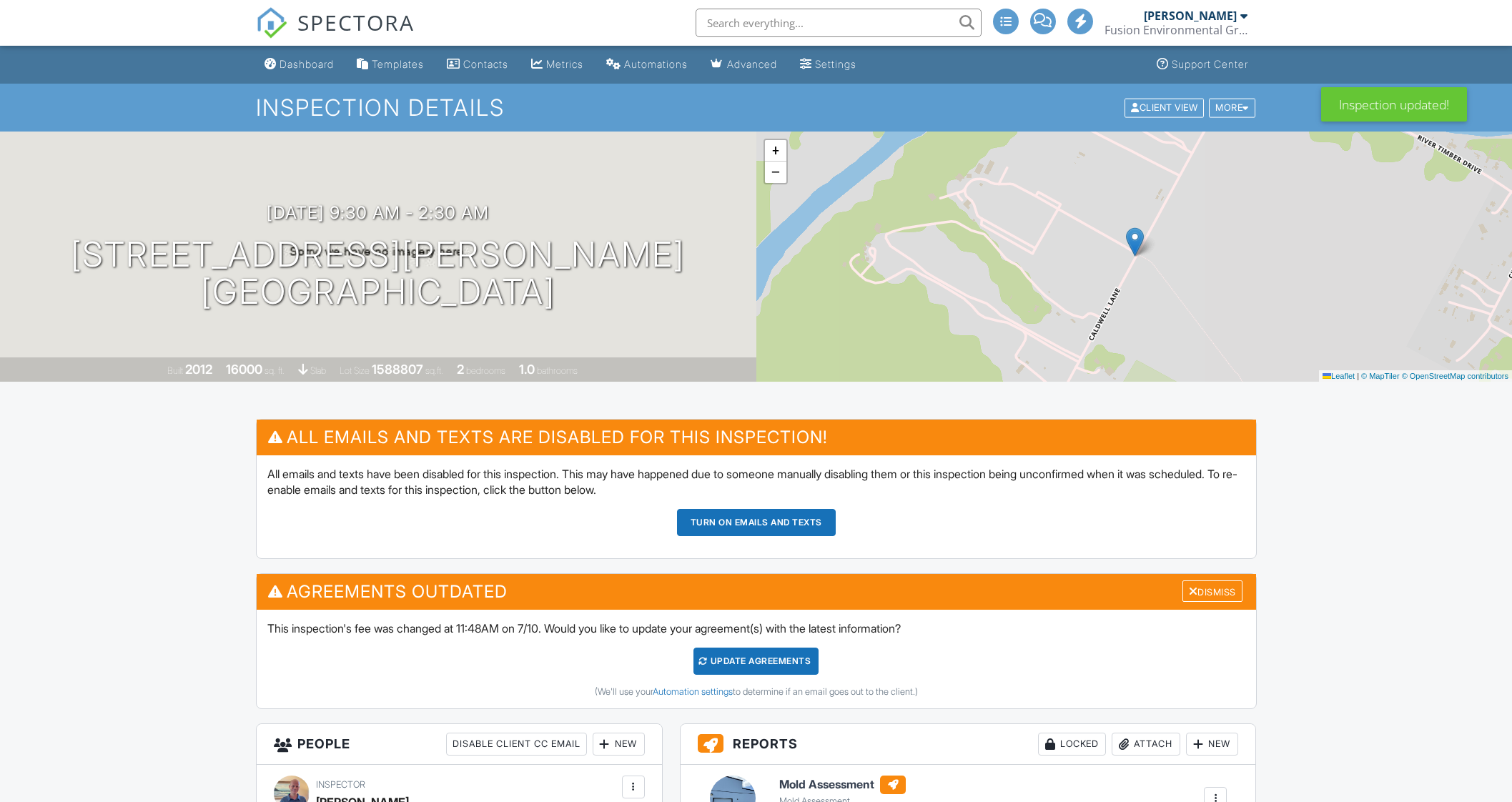 scroll, scrollTop: 0, scrollLeft: 0, axis: both 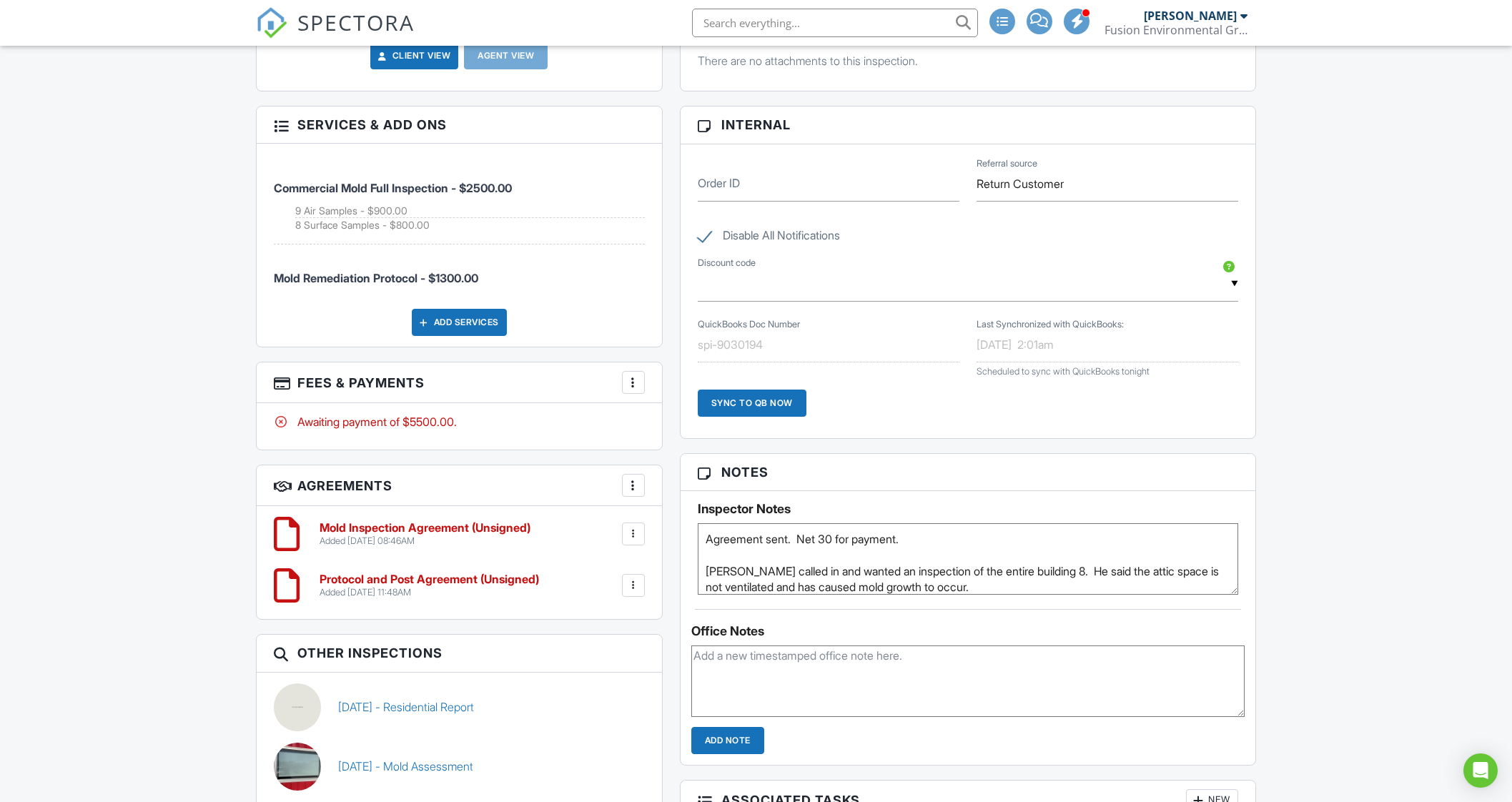 click at bounding box center [633, 382] 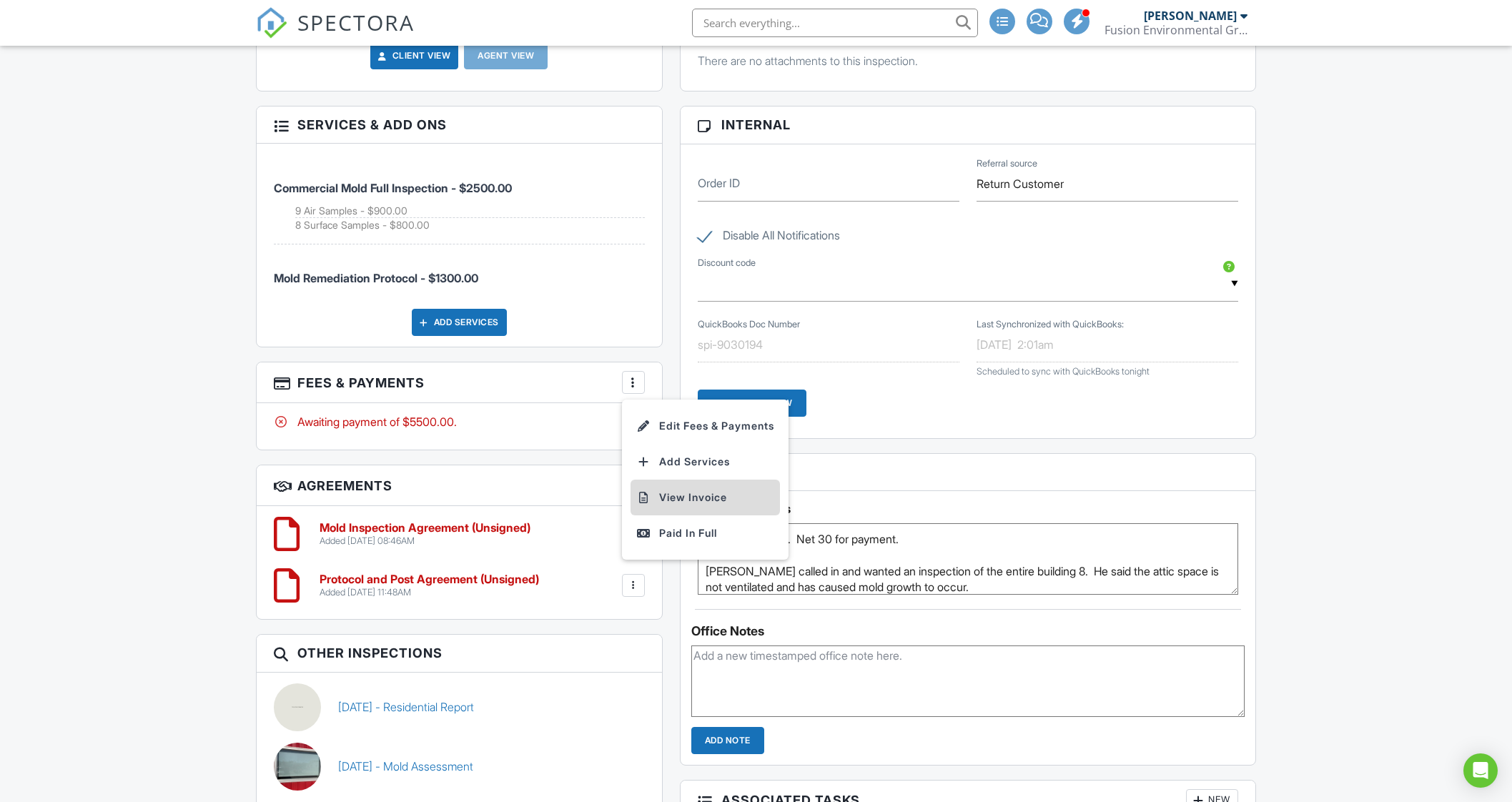 click on "View Invoice" at bounding box center [705, 497] 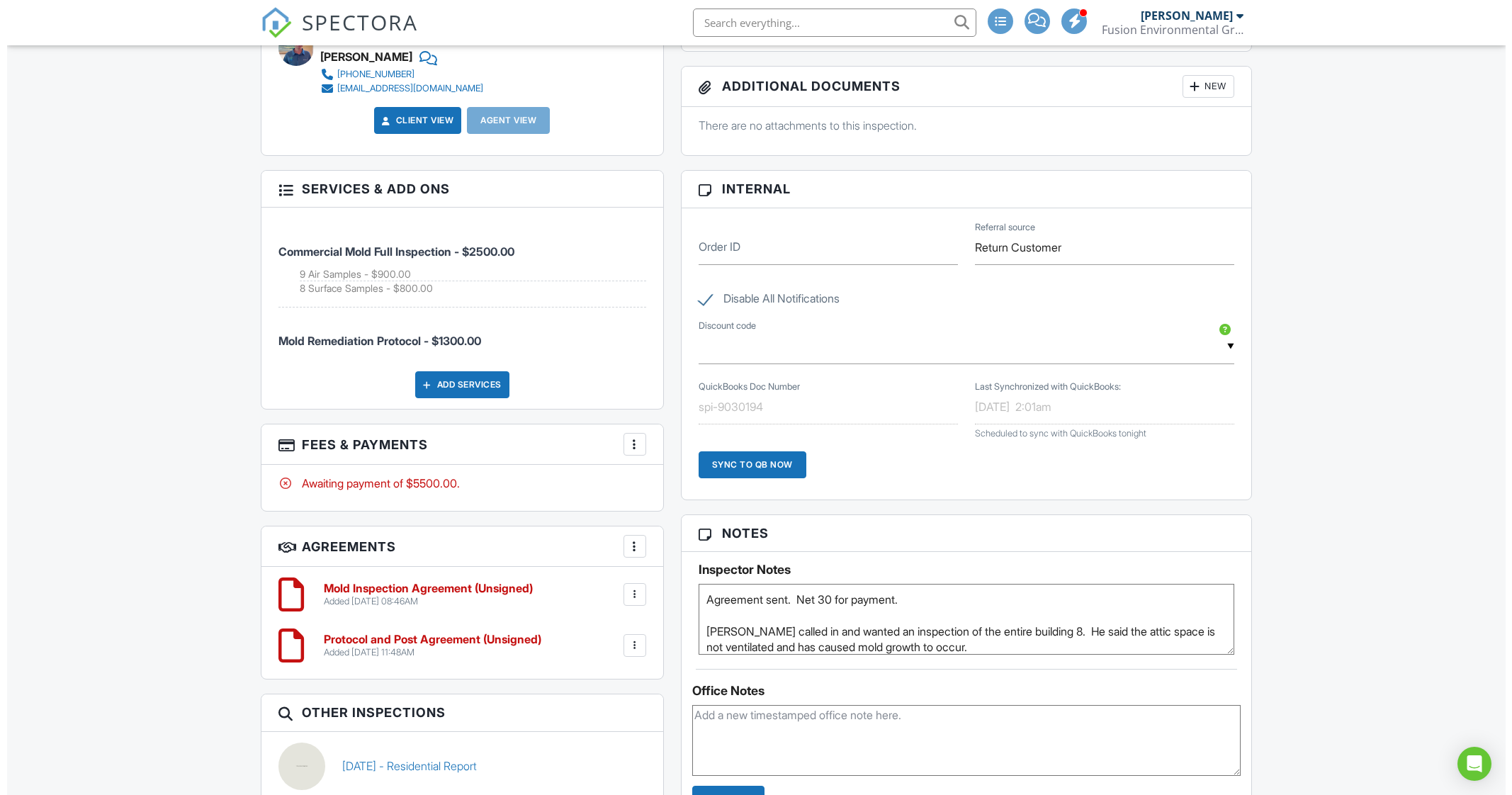 scroll, scrollTop: 797, scrollLeft: 0, axis: vertical 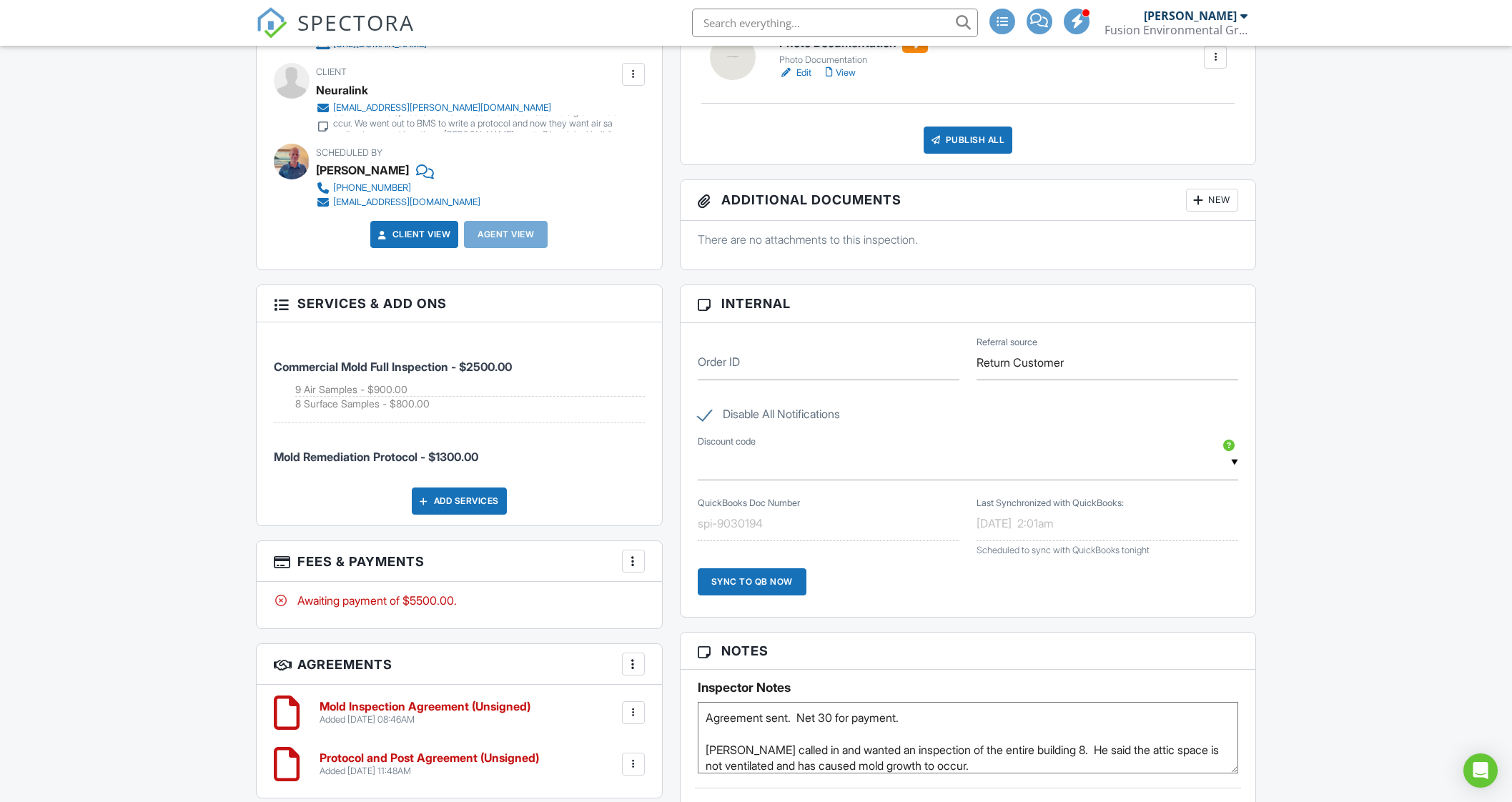 click at bounding box center (633, 561) 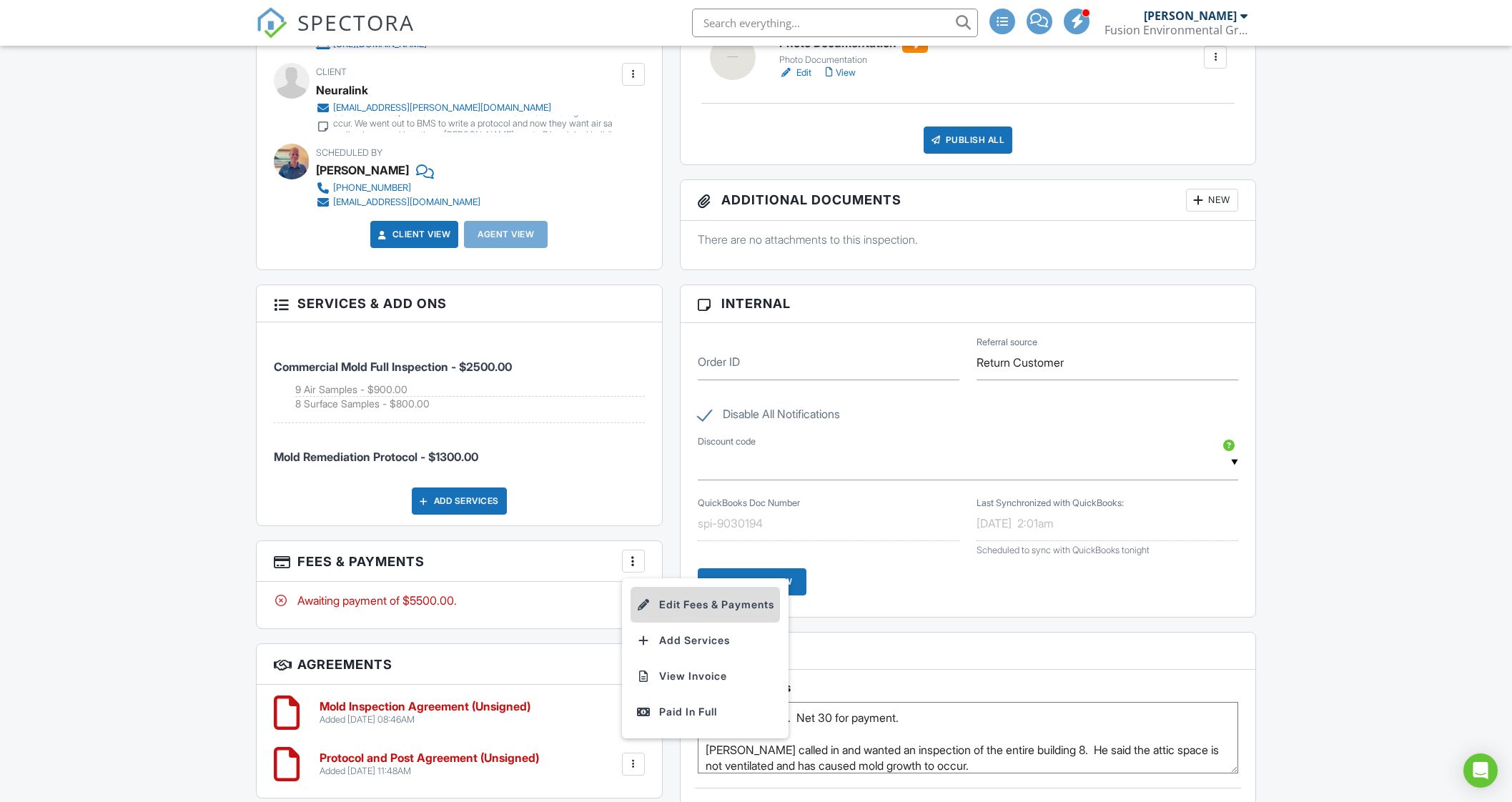click on "Edit Fees & Payments" at bounding box center (705, 605) 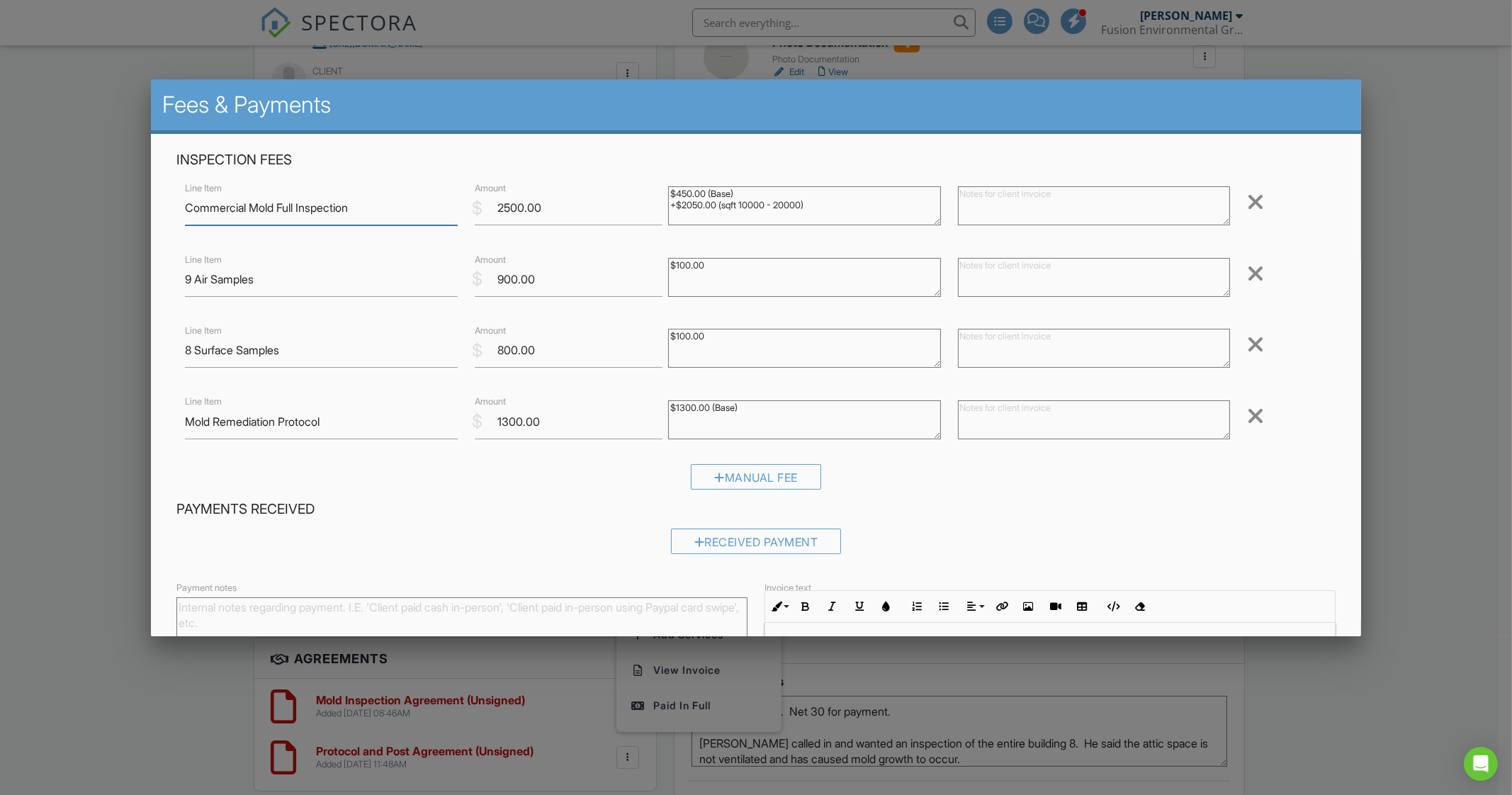 click on "Commercial Mold Full Inspection" at bounding box center (321, 208) 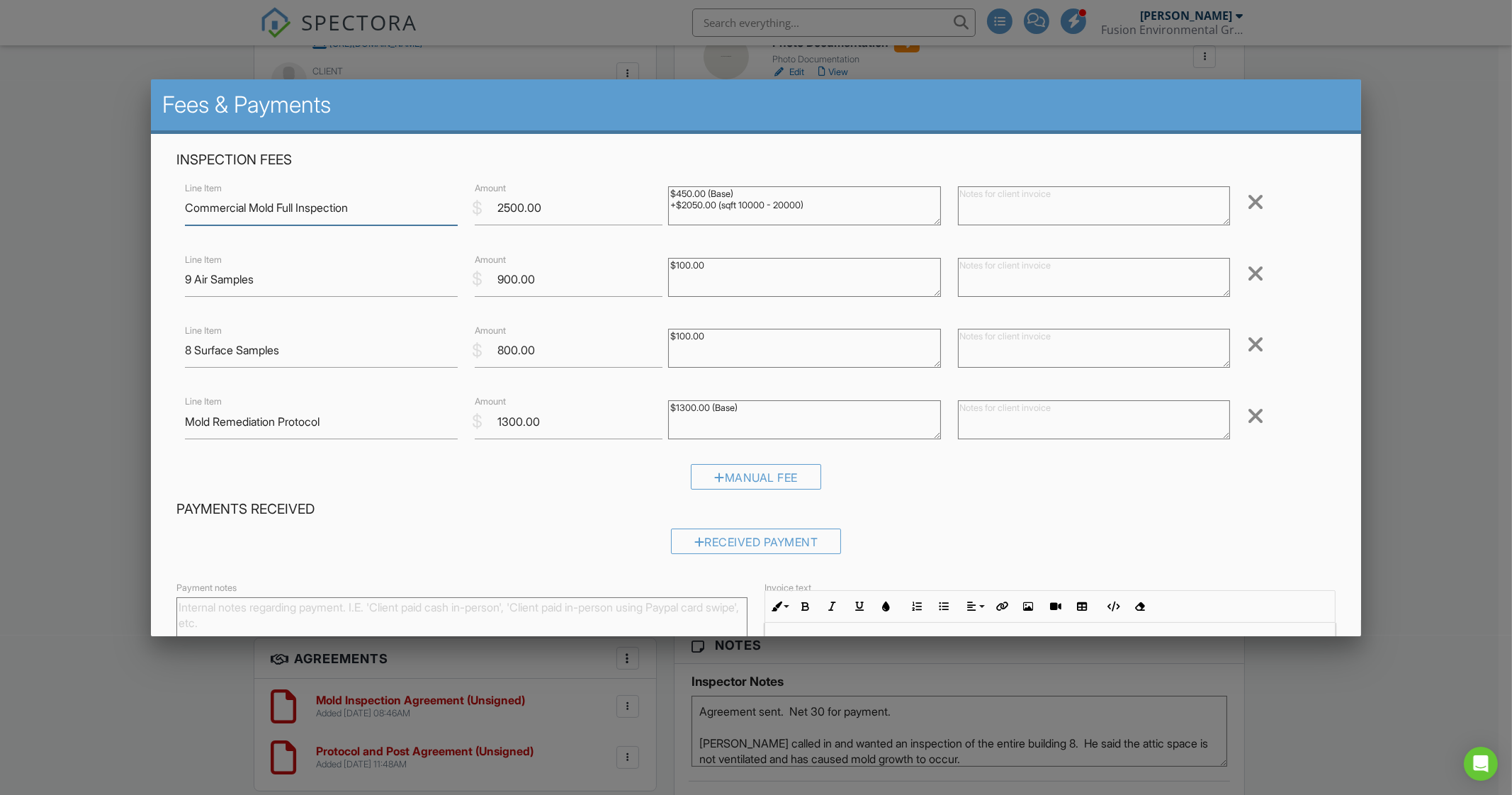 click on "Commercial Mold Full Inspection" at bounding box center [321, 208] 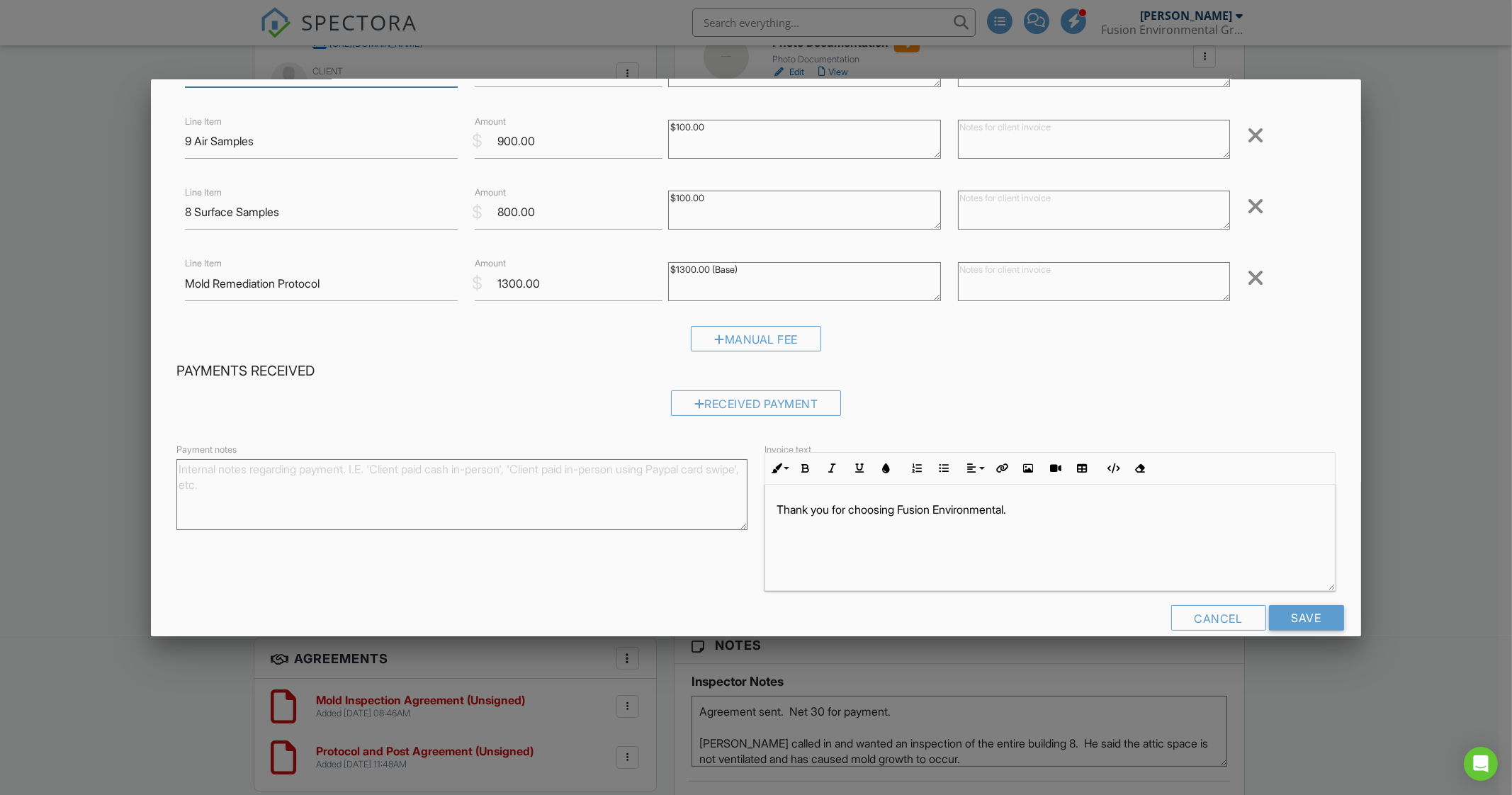 scroll, scrollTop: 160, scrollLeft: 0, axis: vertical 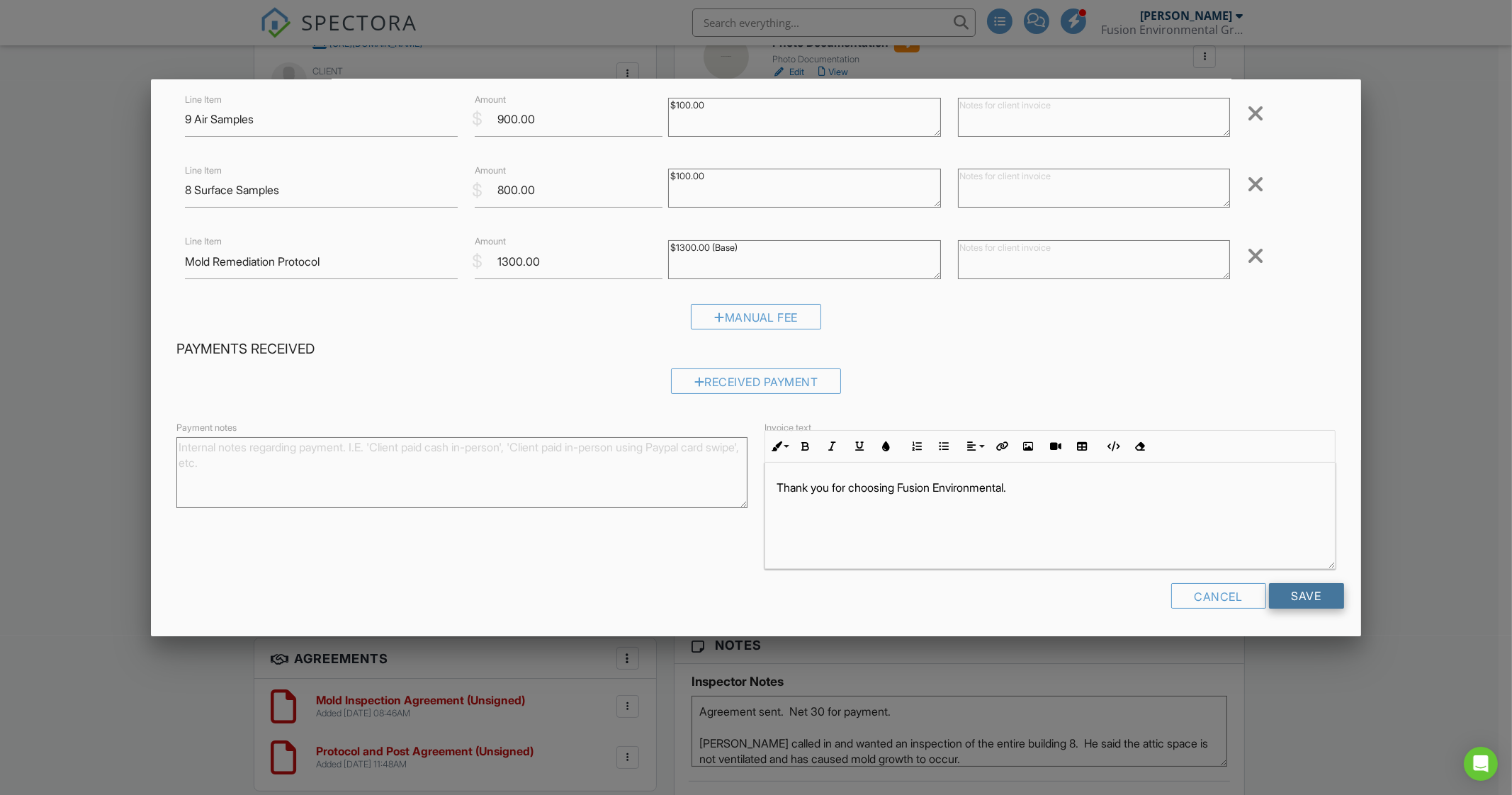 type on "Commercial Mold Inspection" 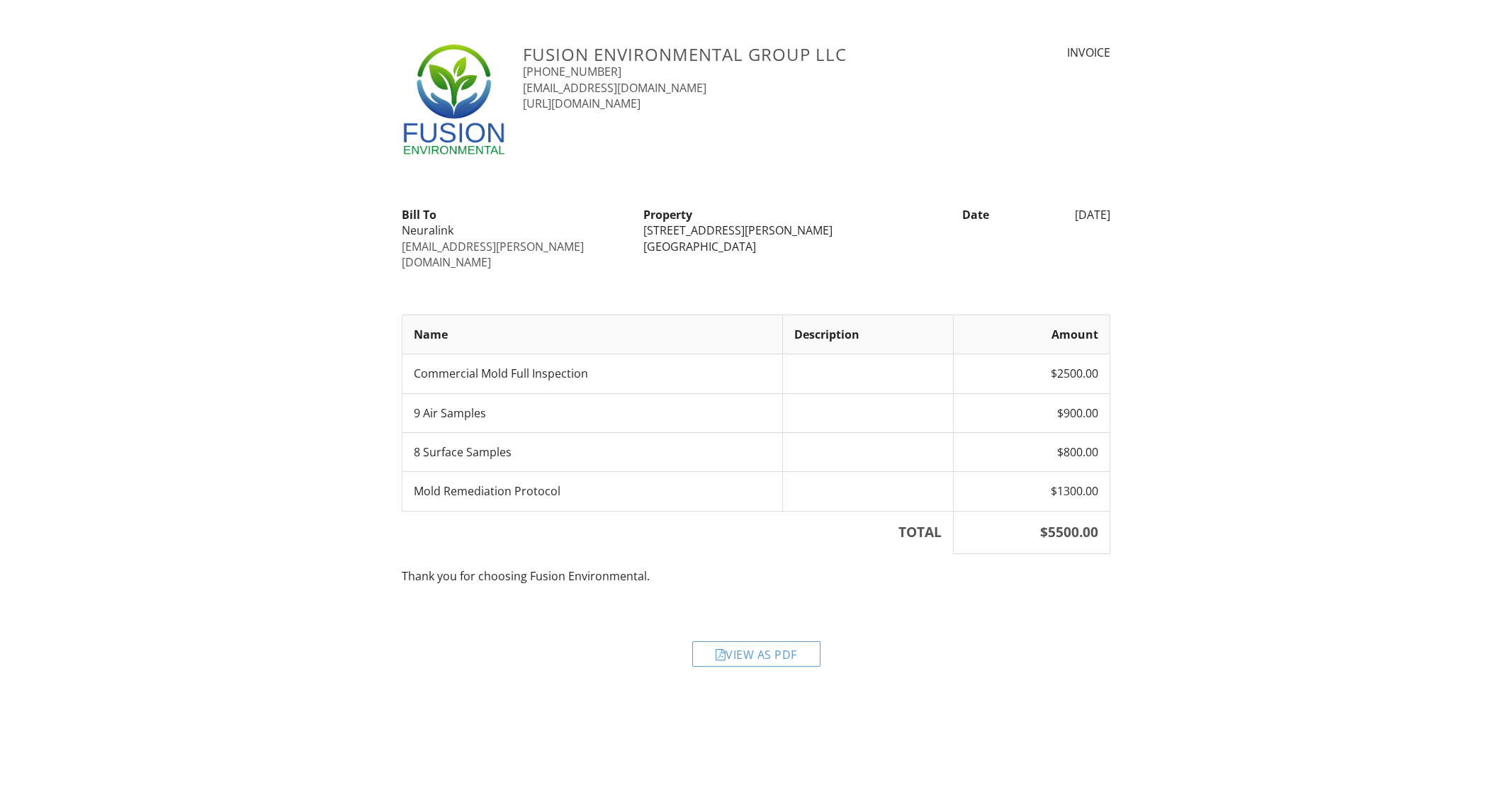 scroll, scrollTop: 0, scrollLeft: 0, axis: both 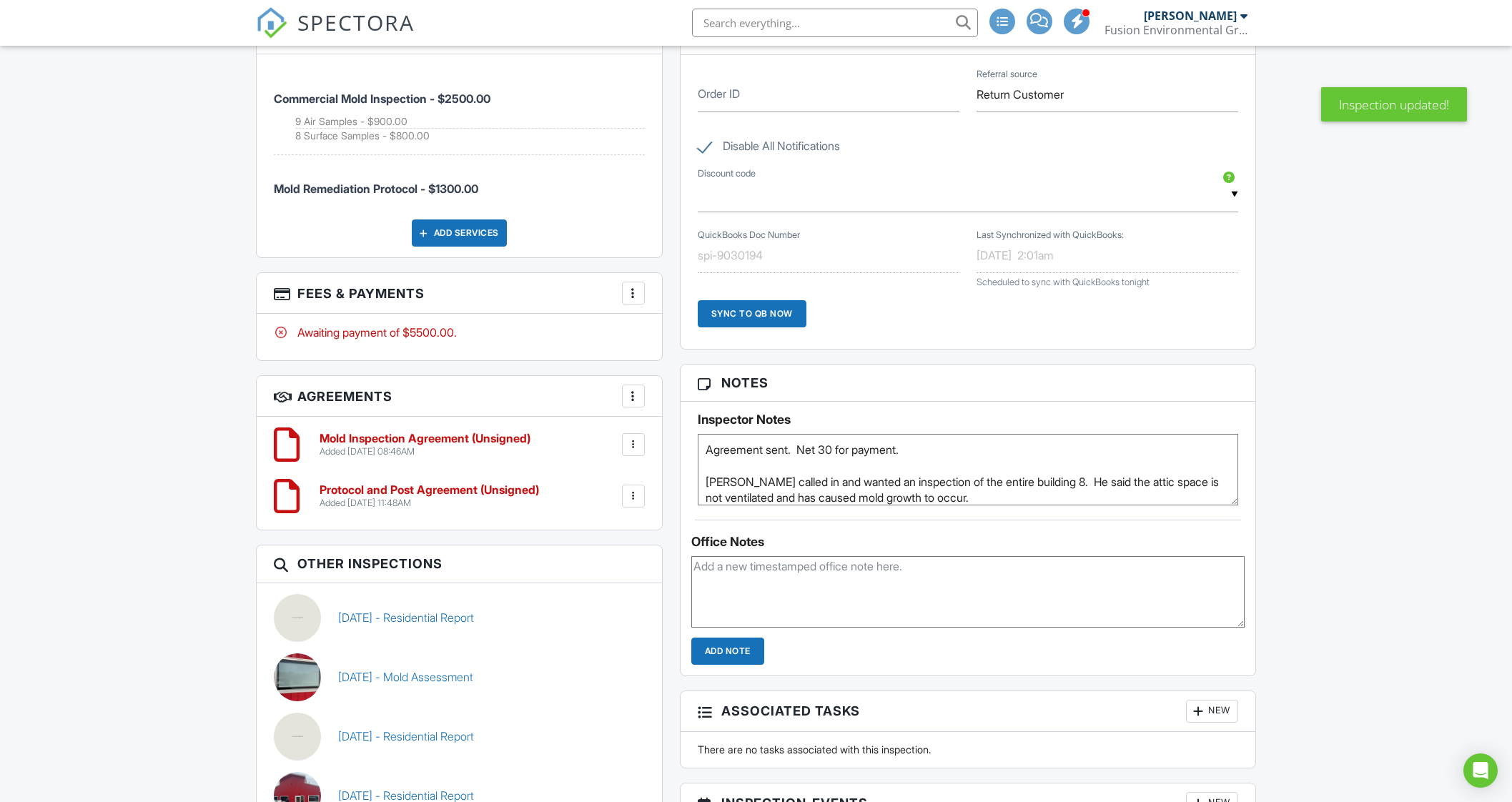 click at bounding box center [633, 293] 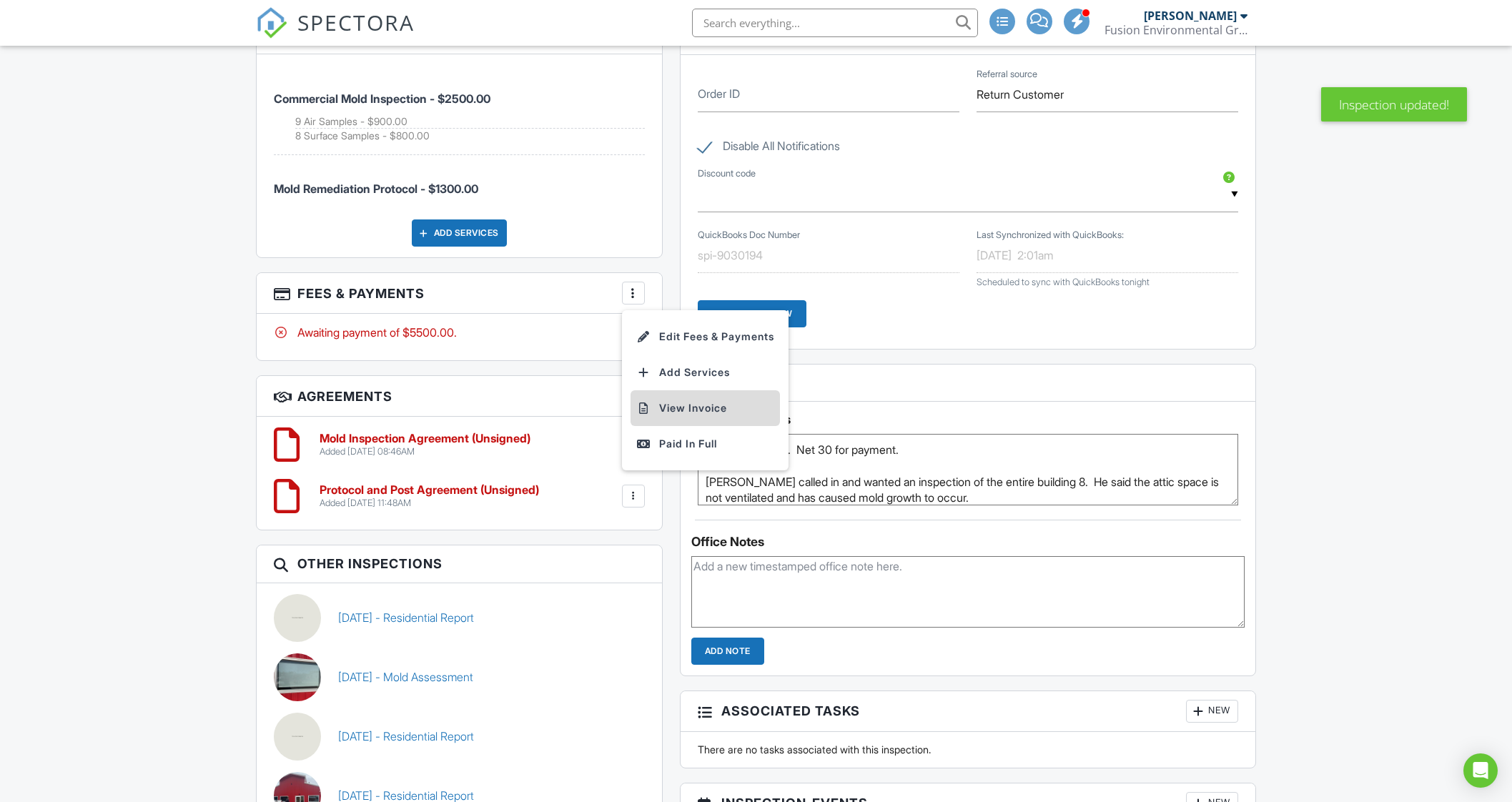 click on "View Invoice" at bounding box center [705, 408] 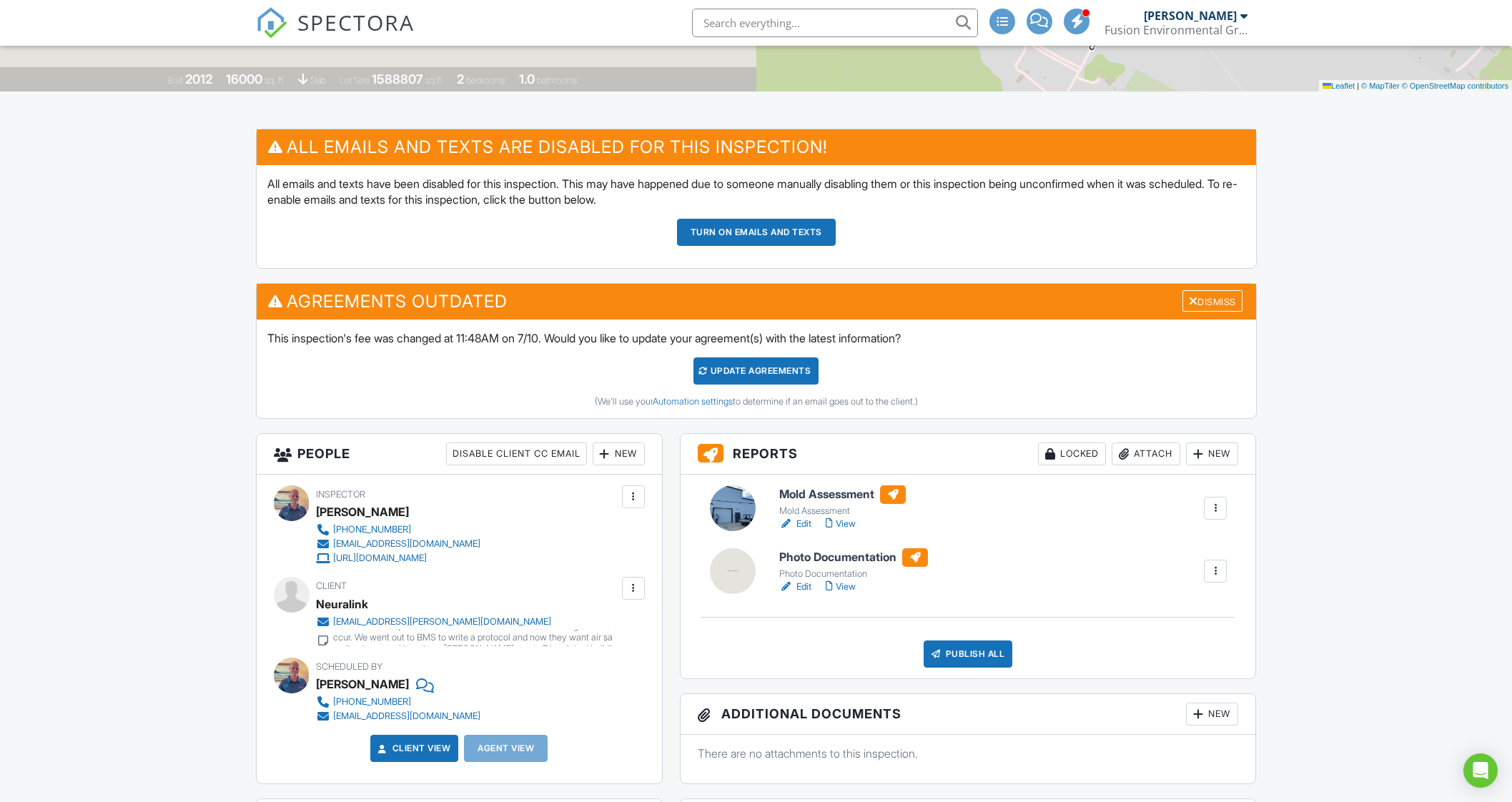 scroll, scrollTop: 0, scrollLeft: 0, axis: both 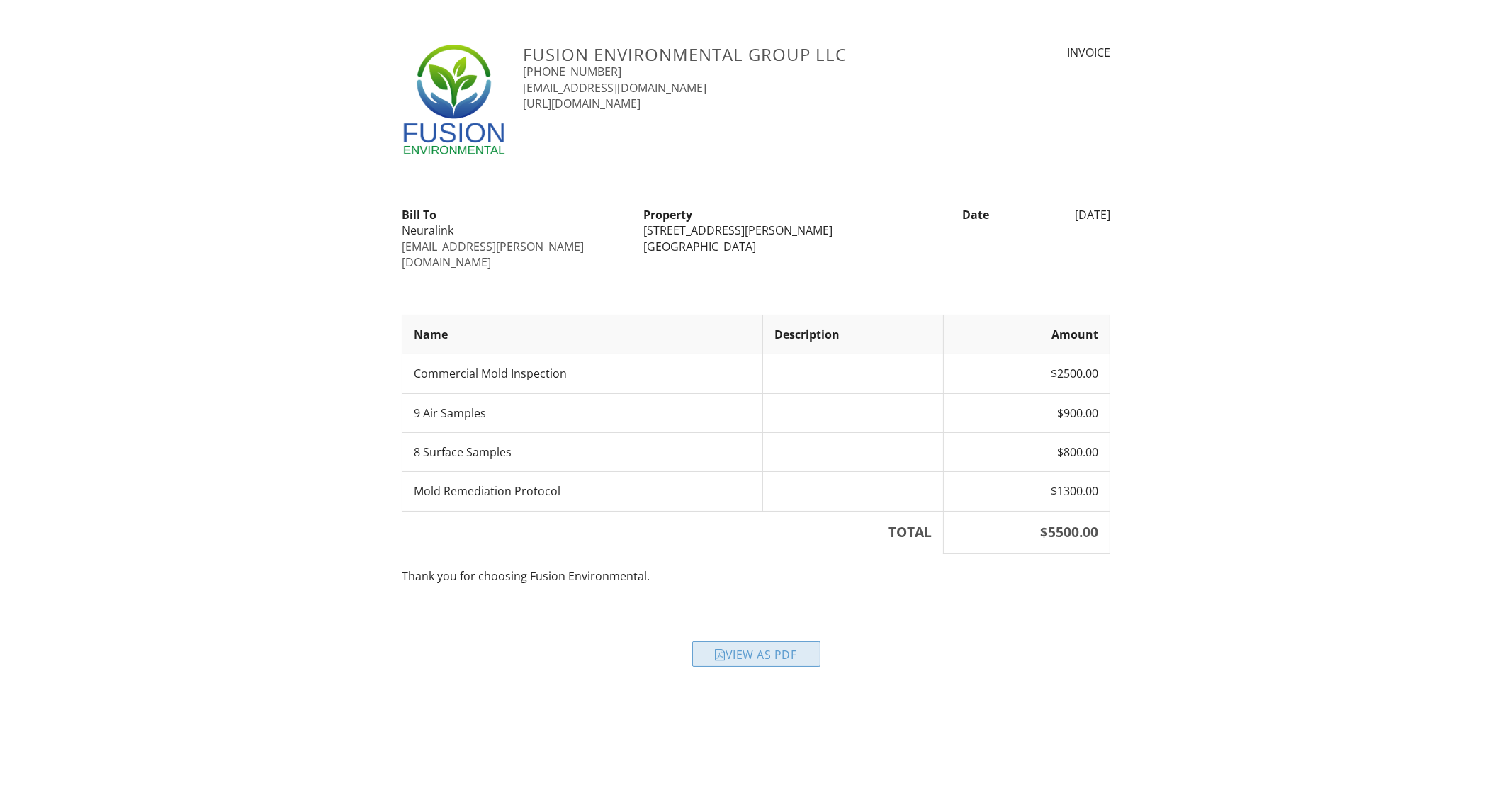 click on "View as PDF" at bounding box center [756, 654] 